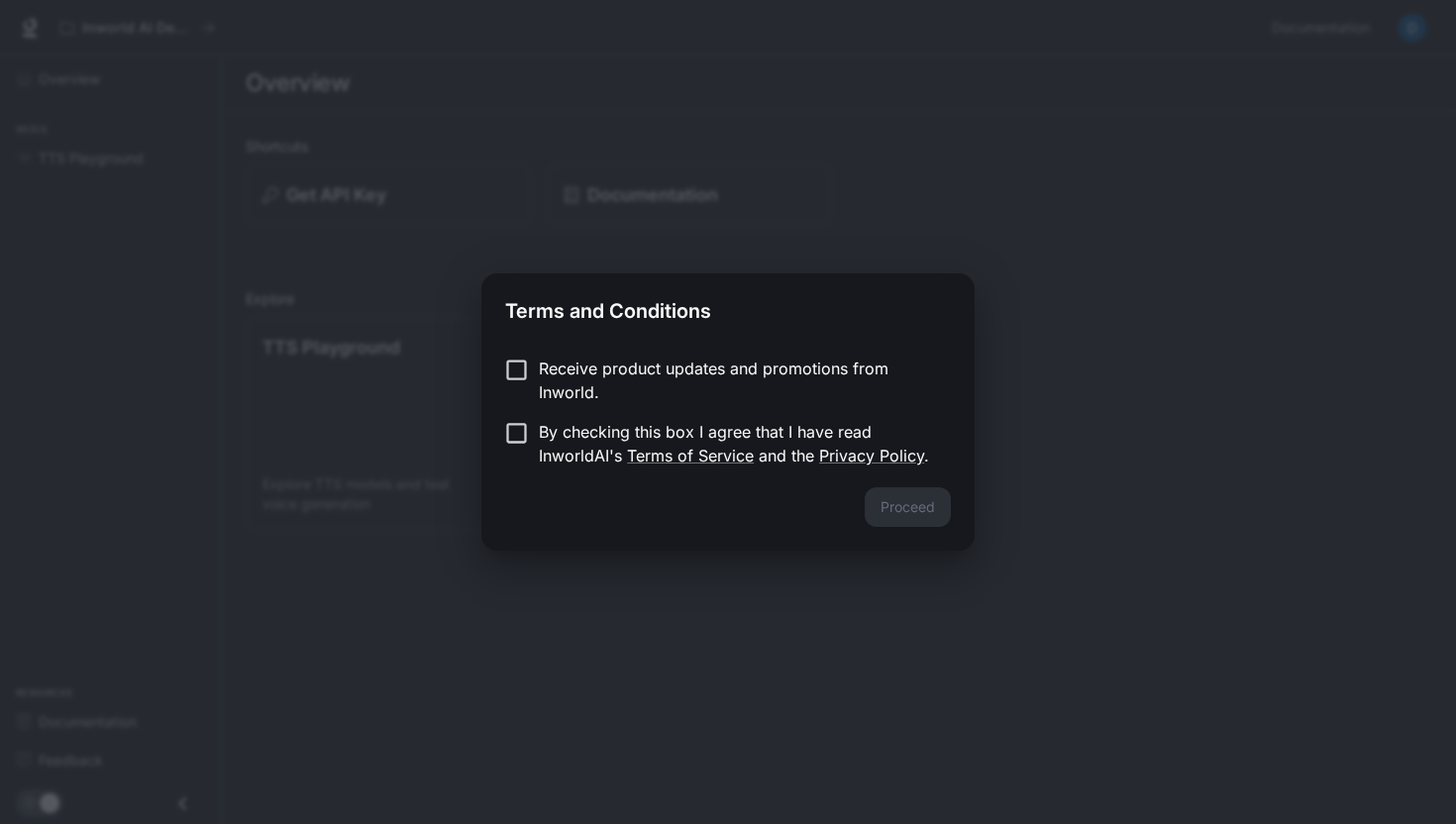 scroll, scrollTop: 0, scrollLeft: 0, axis: both 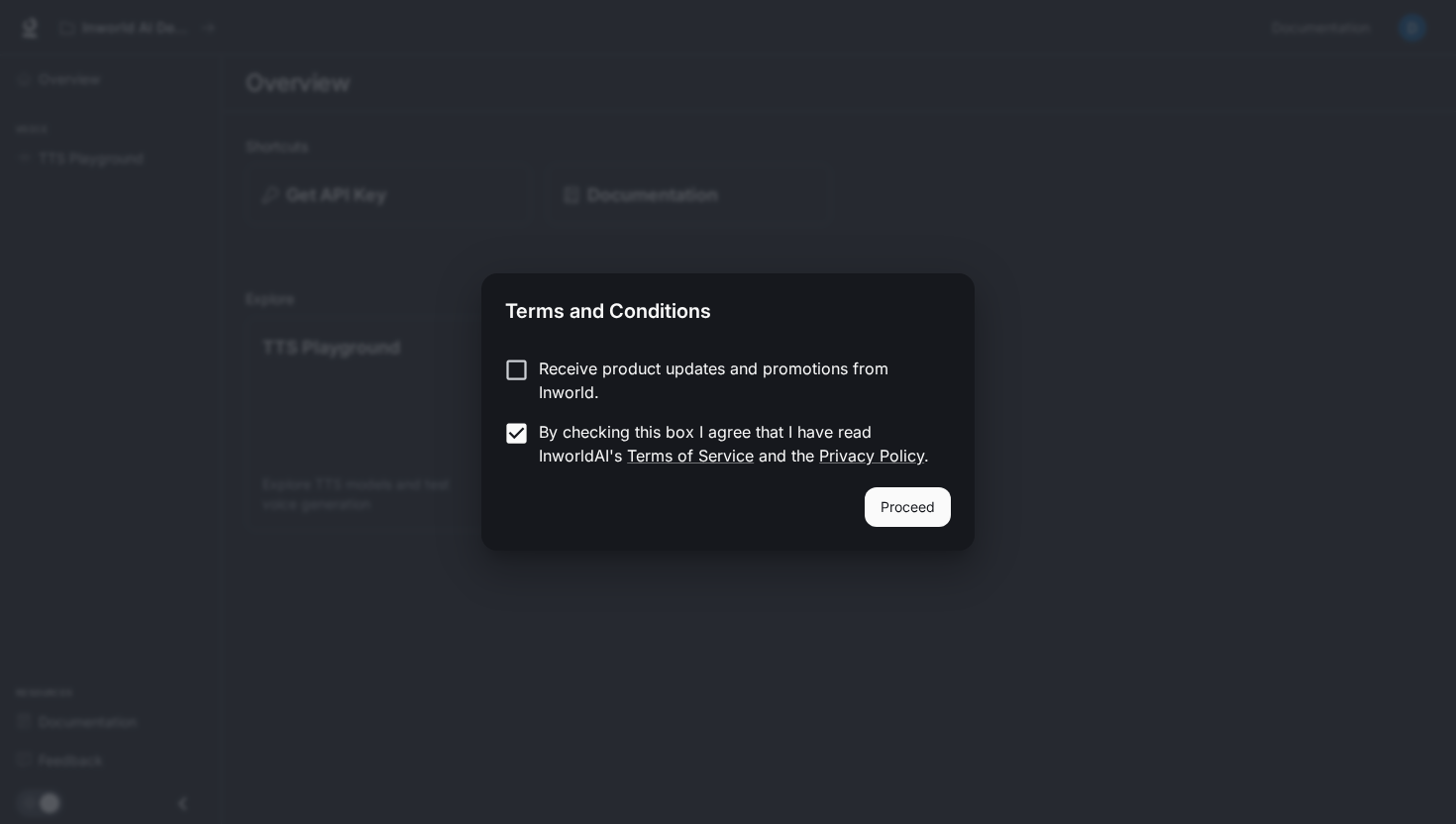 click on "Proceed" at bounding box center (907, 507) 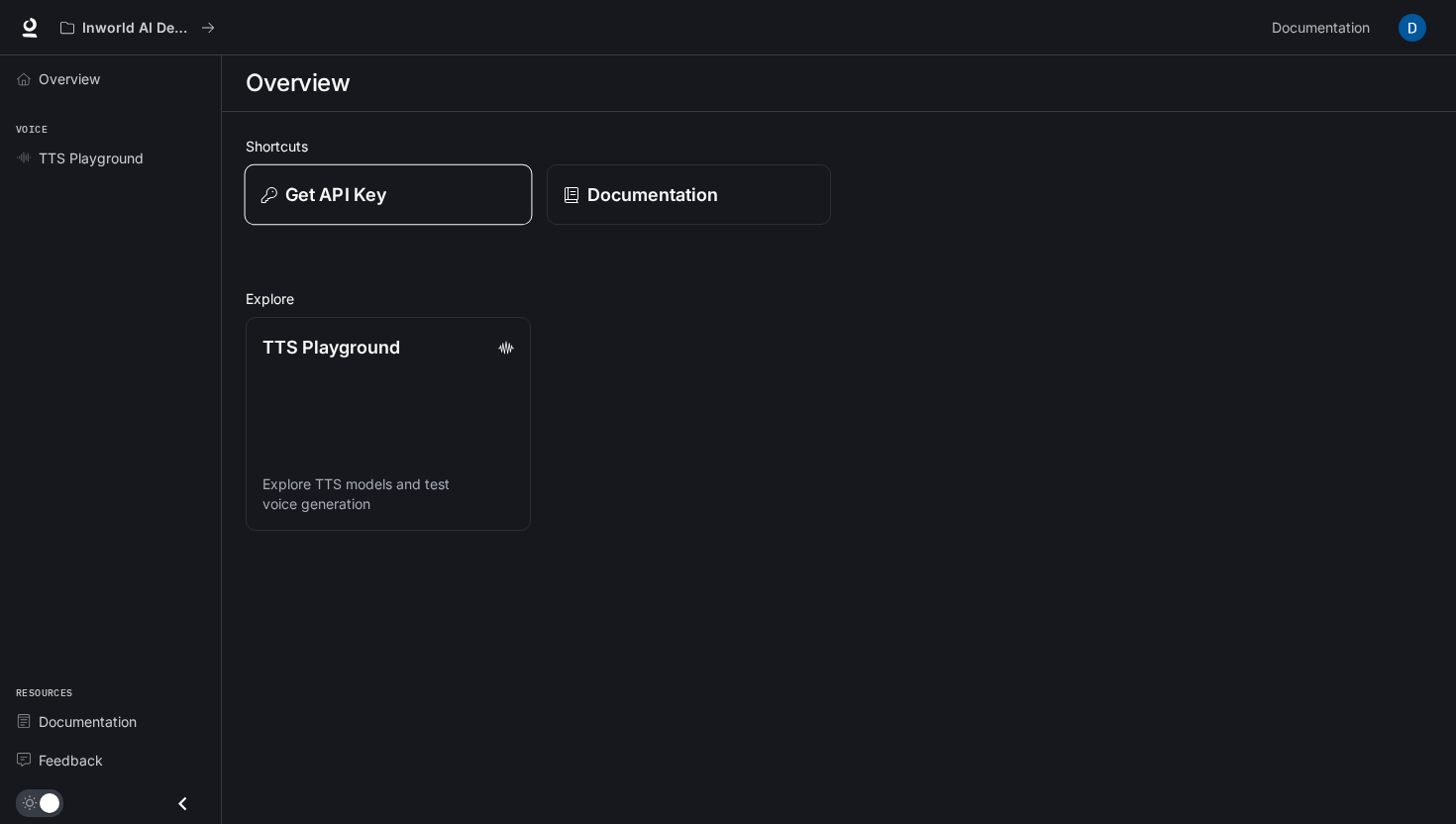click on "Get API Key" at bounding box center (388, 194) 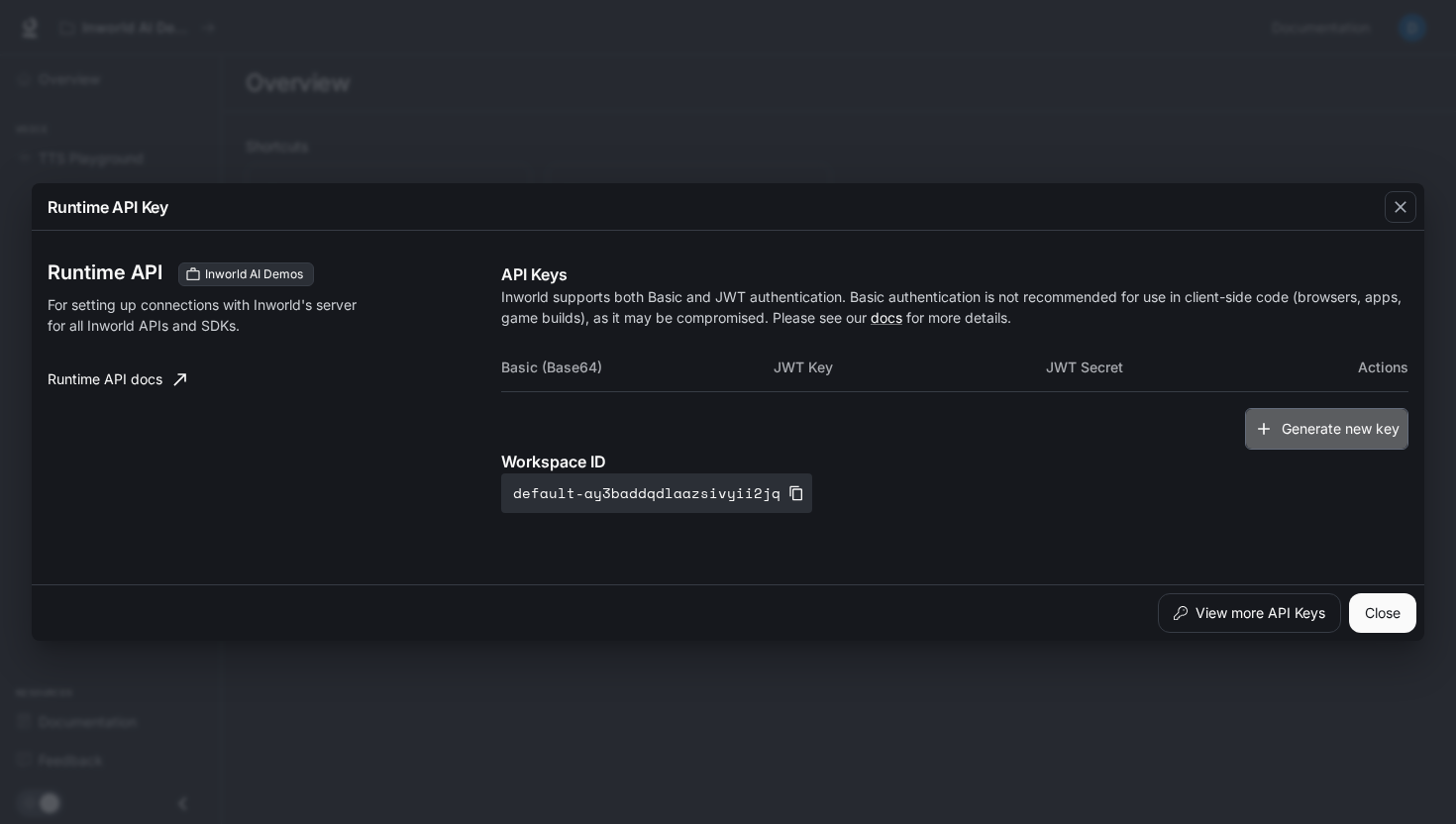 click on "Generate new key" at bounding box center (1326, 429) 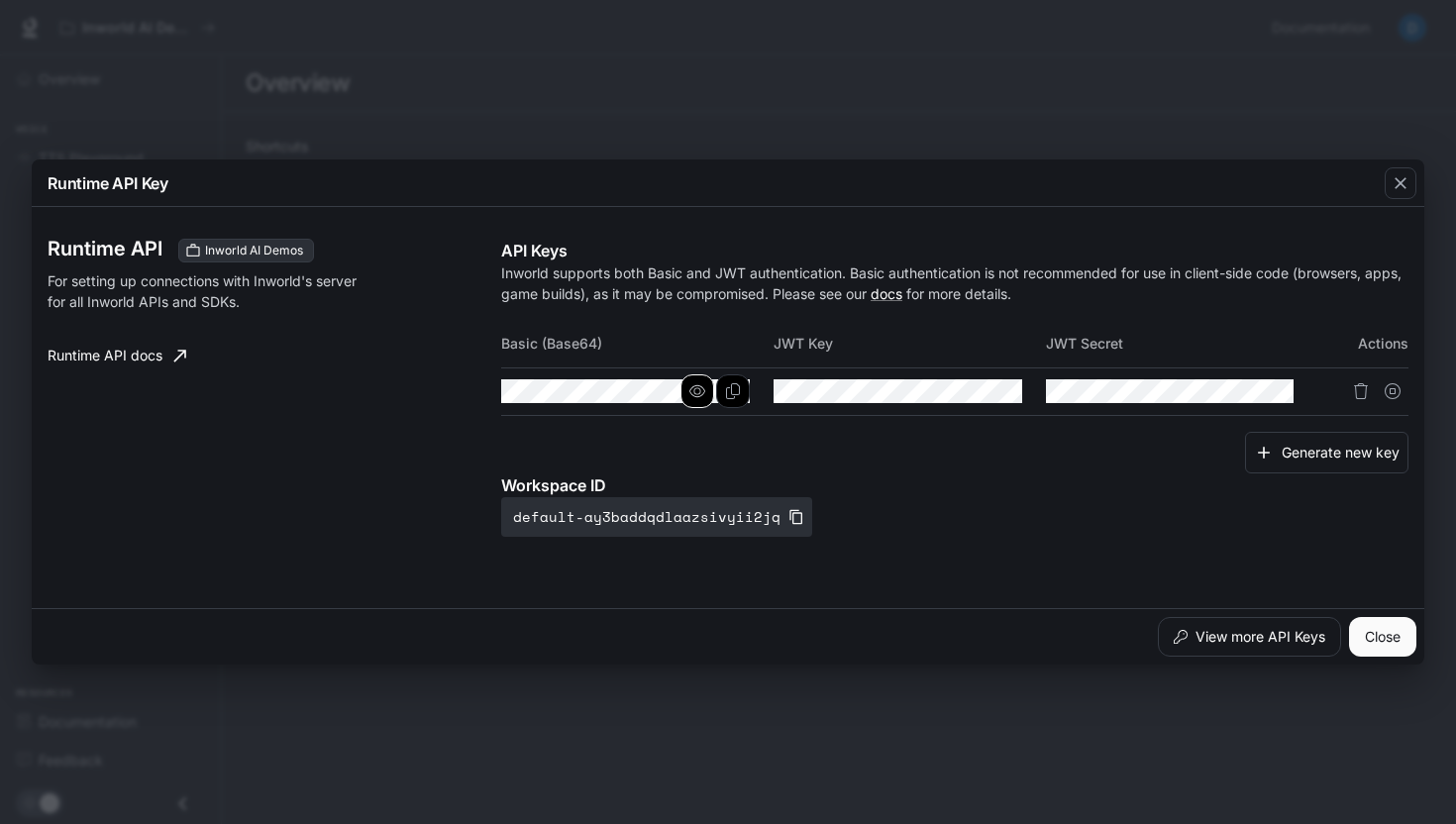 click at bounding box center (697, 391) 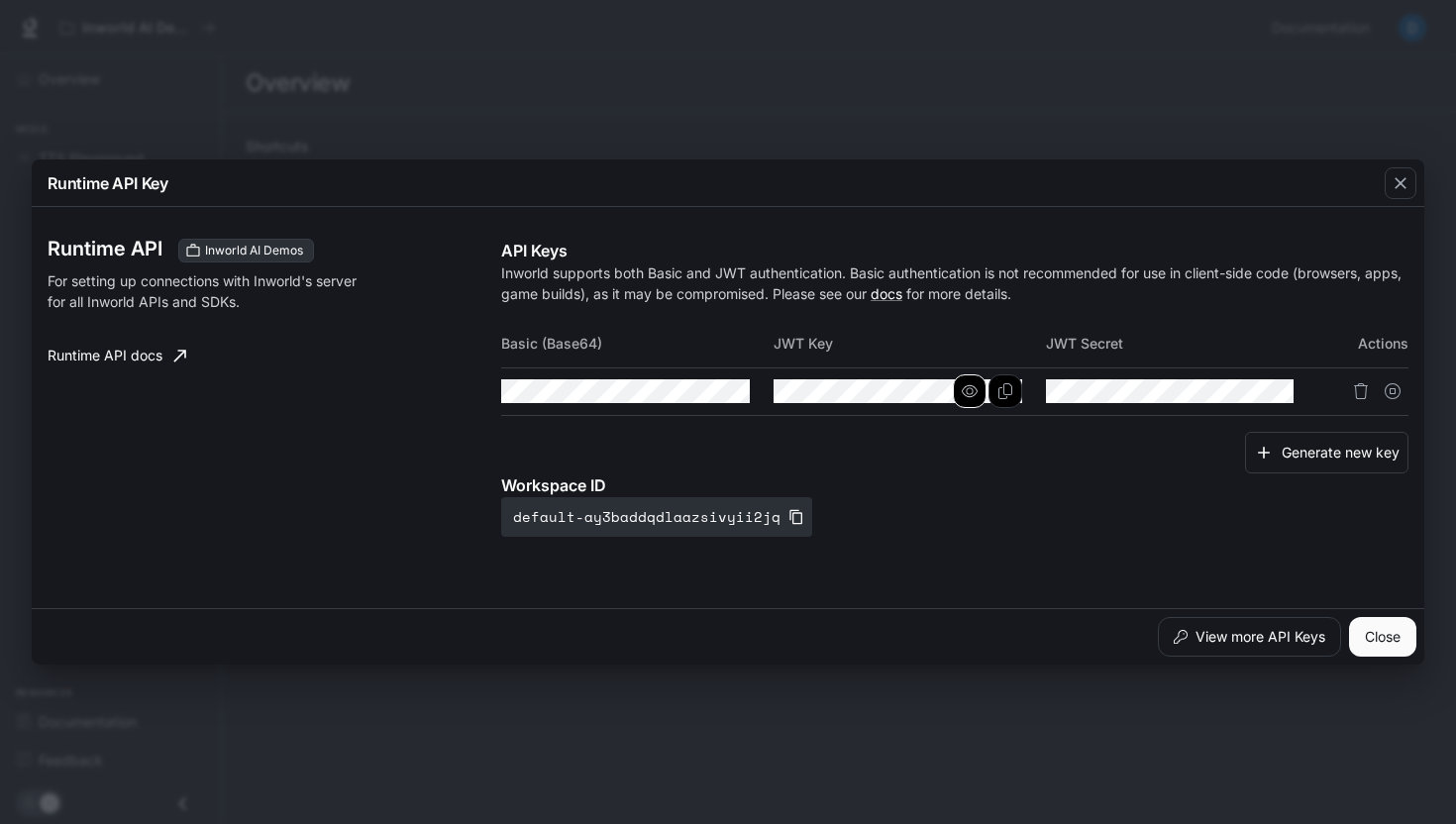 click at bounding box center (970, 391) 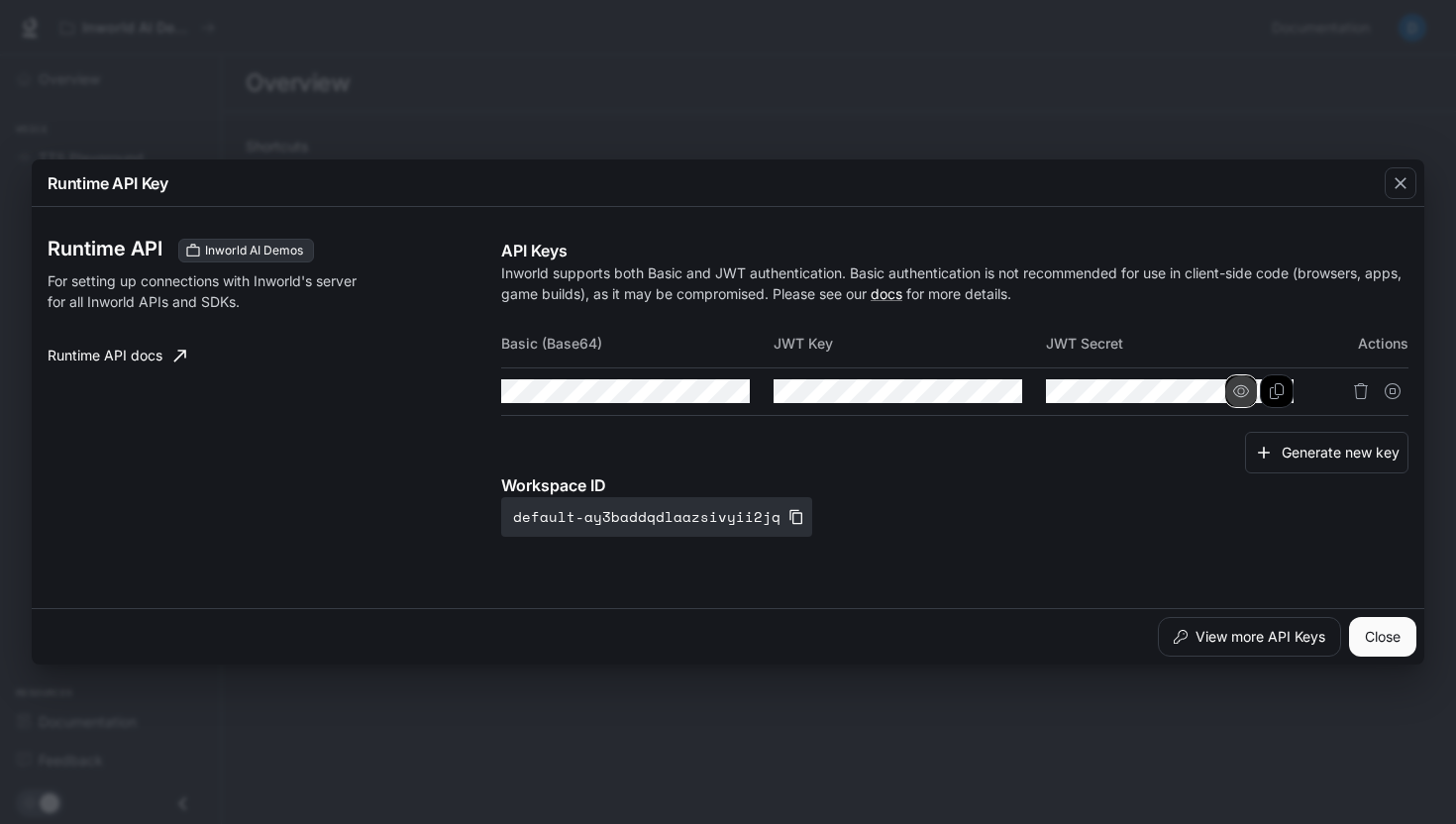 click 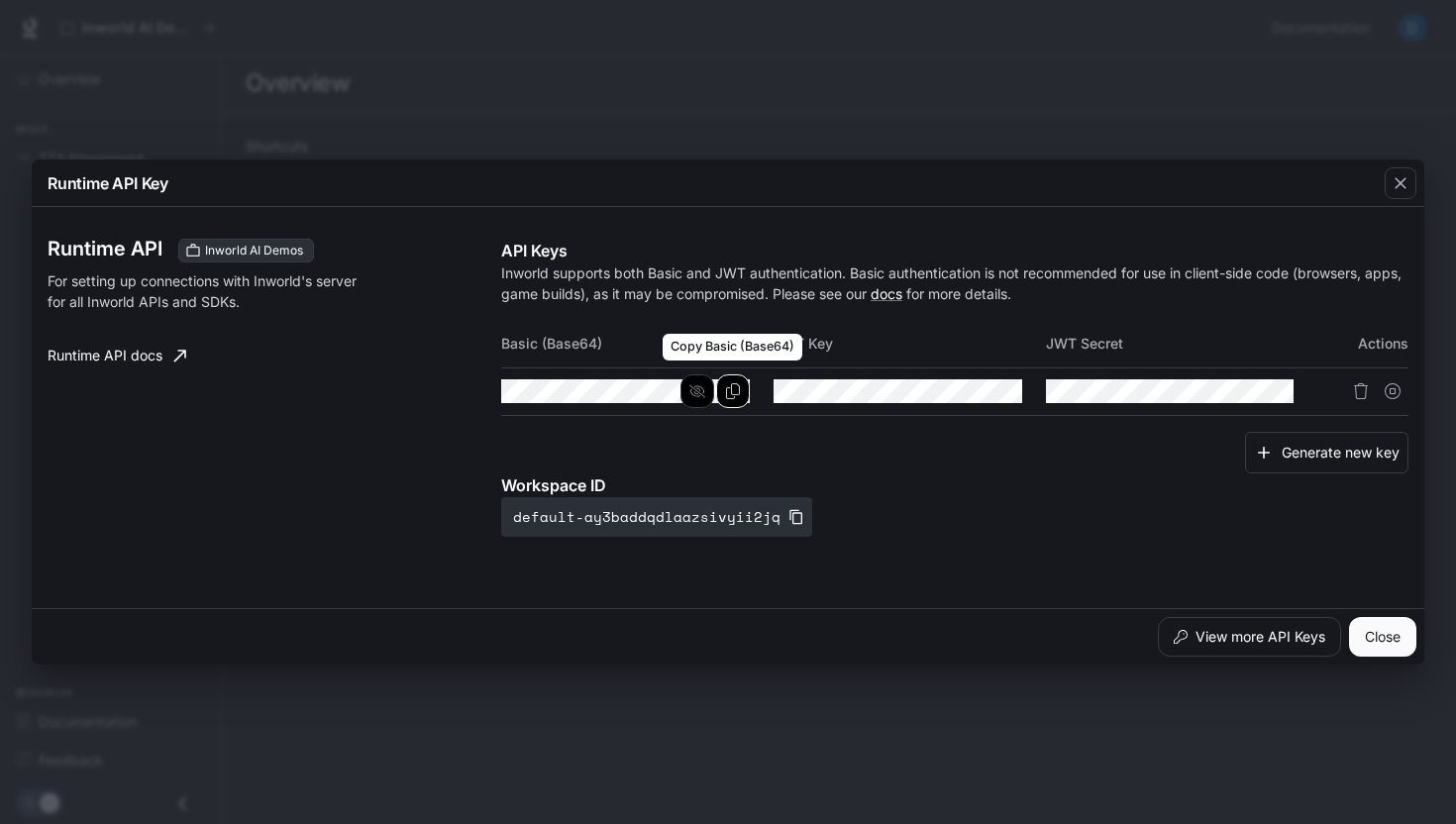 click 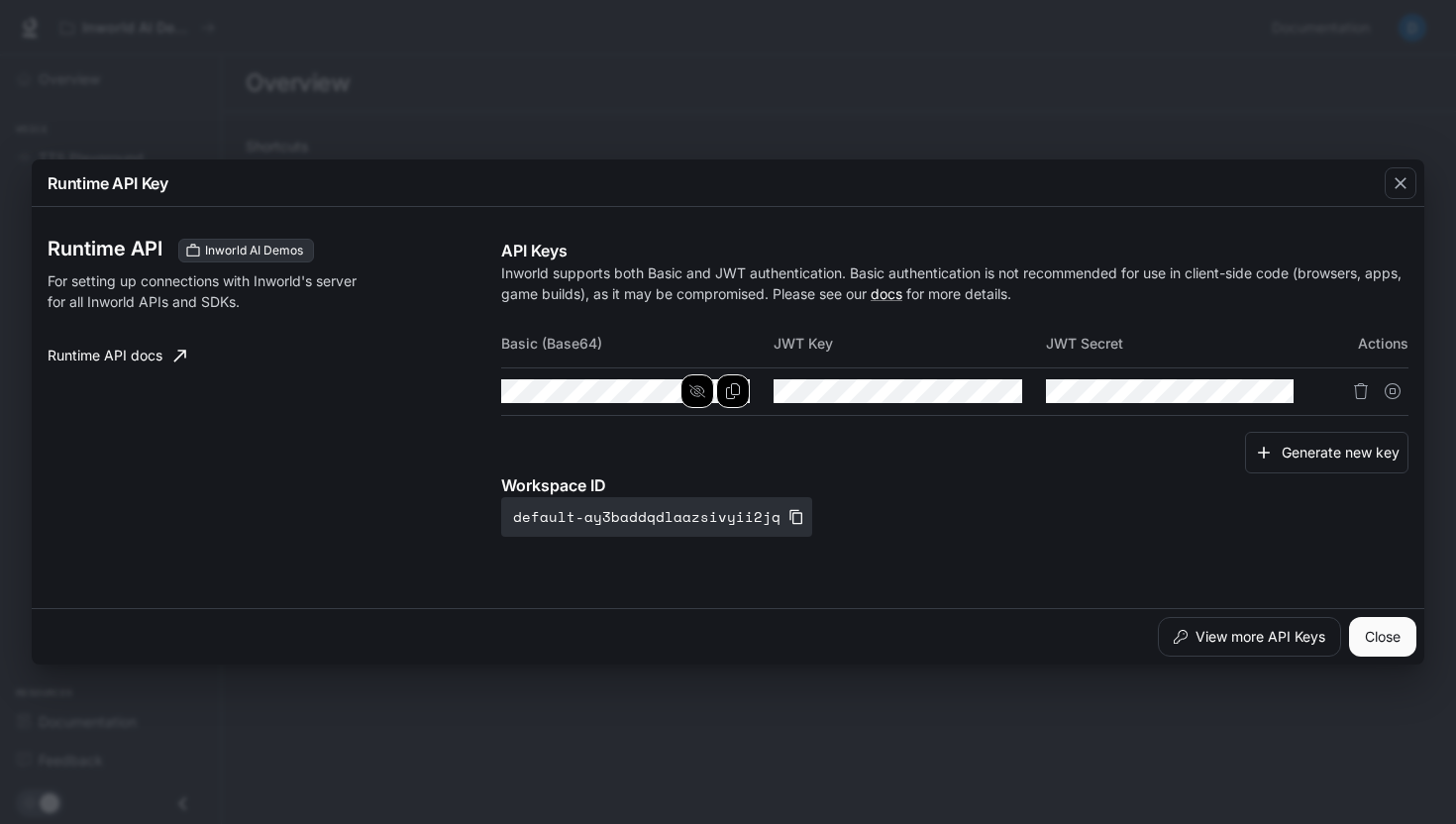 click 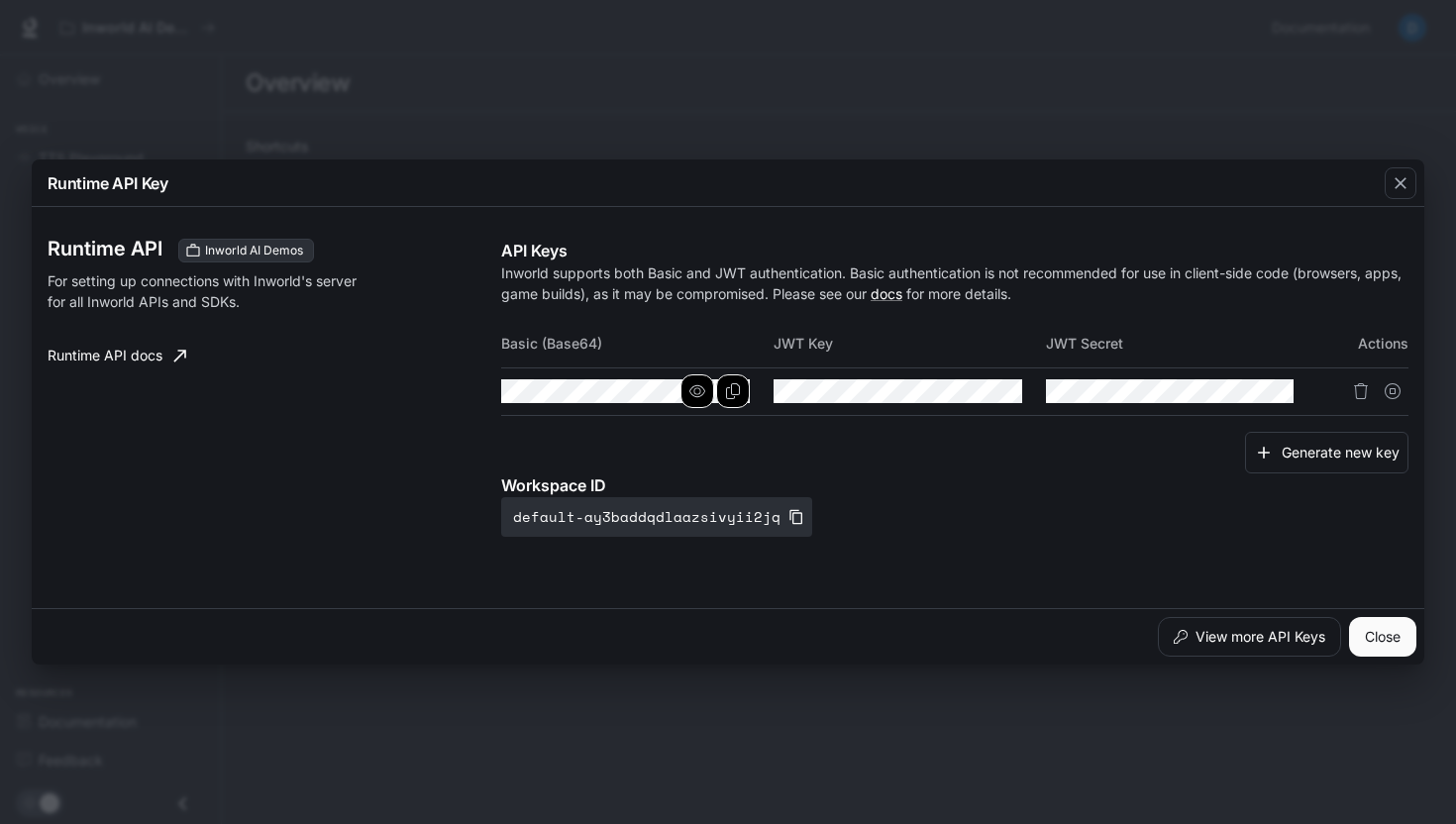 click 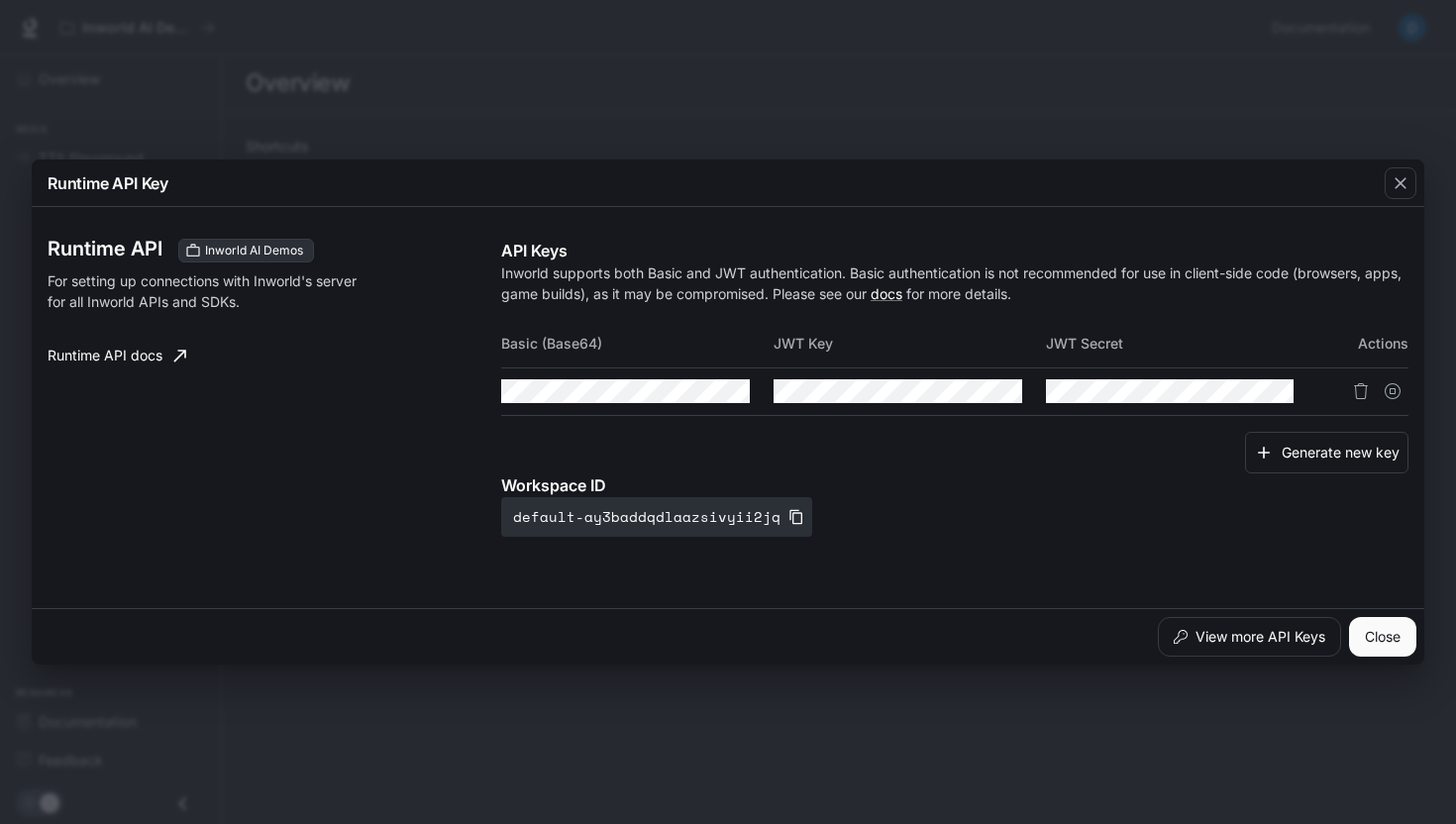 click 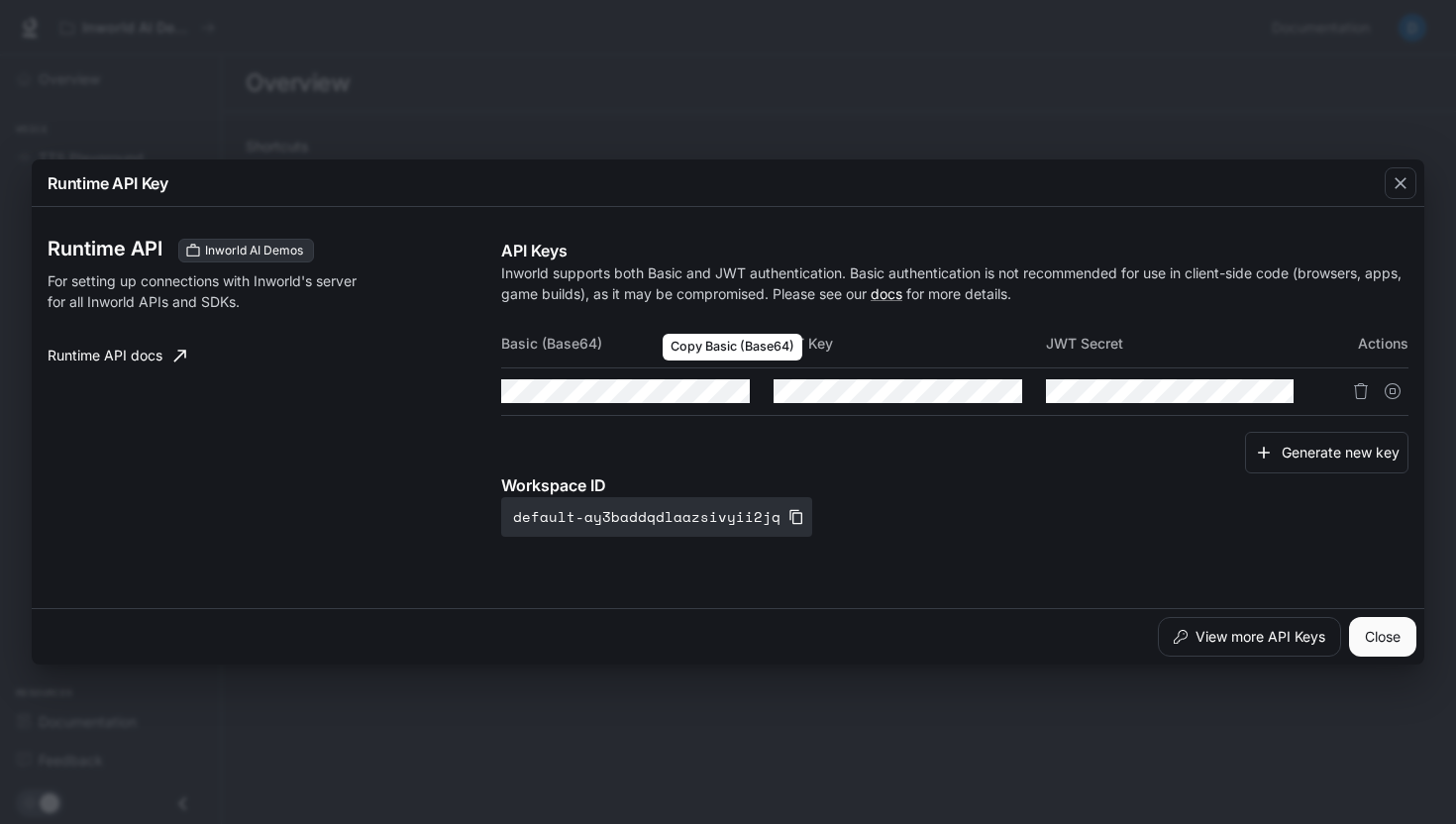 type 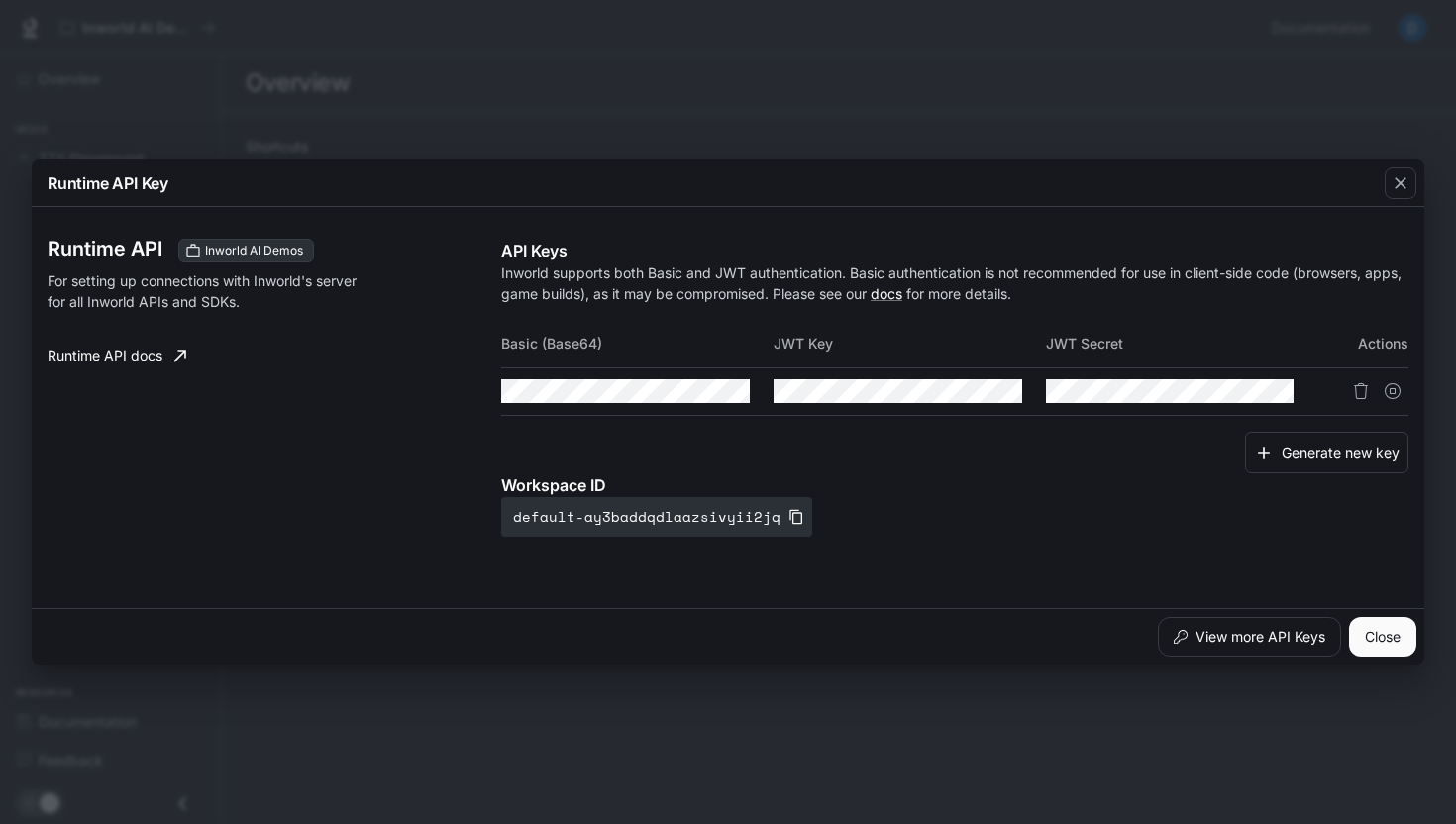 click on "Close" at bounding box center [1383, 637] 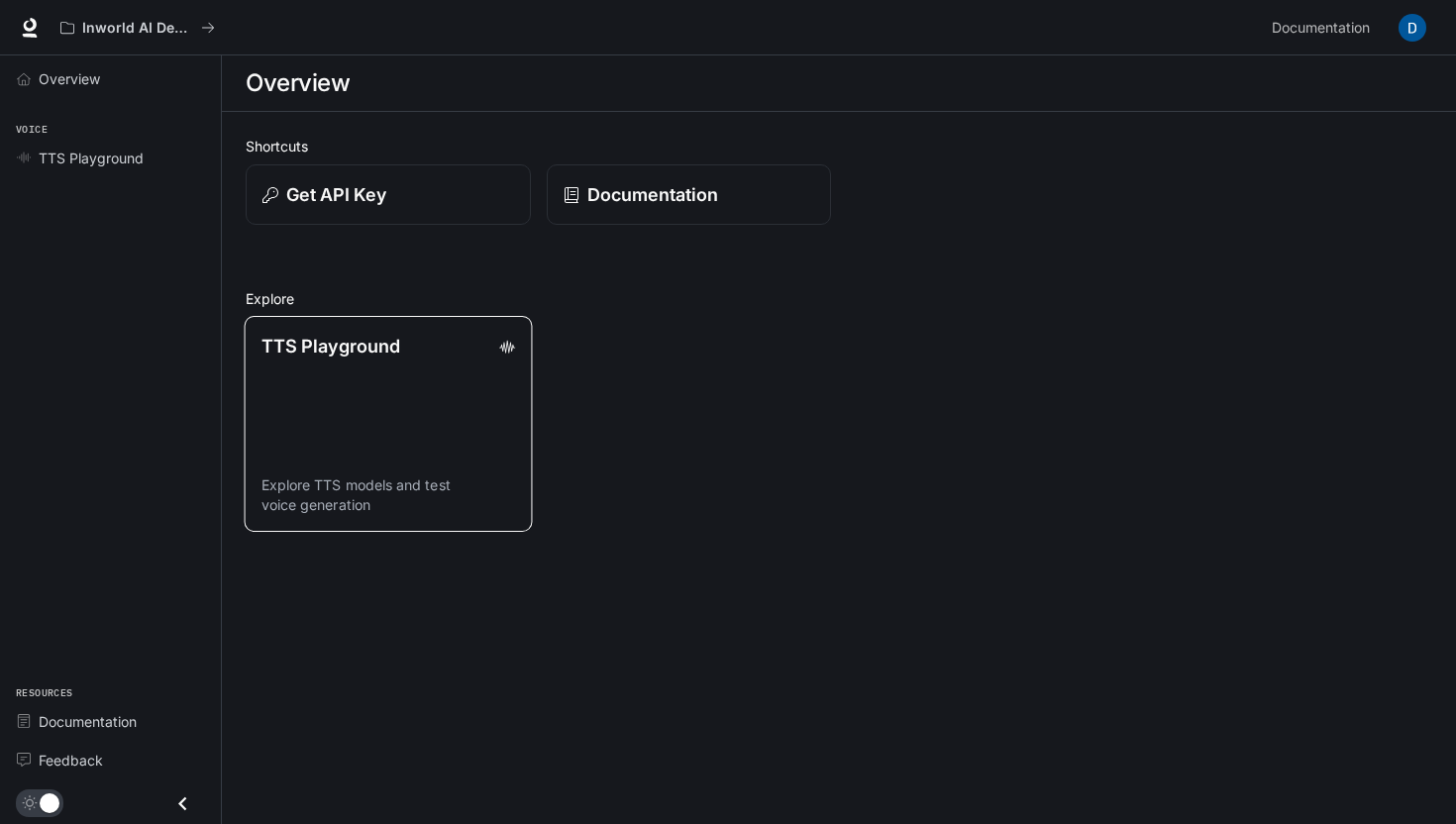 click on "TTS Playground Explore TTS models and test voice generation" at bounding box center [388, 424] 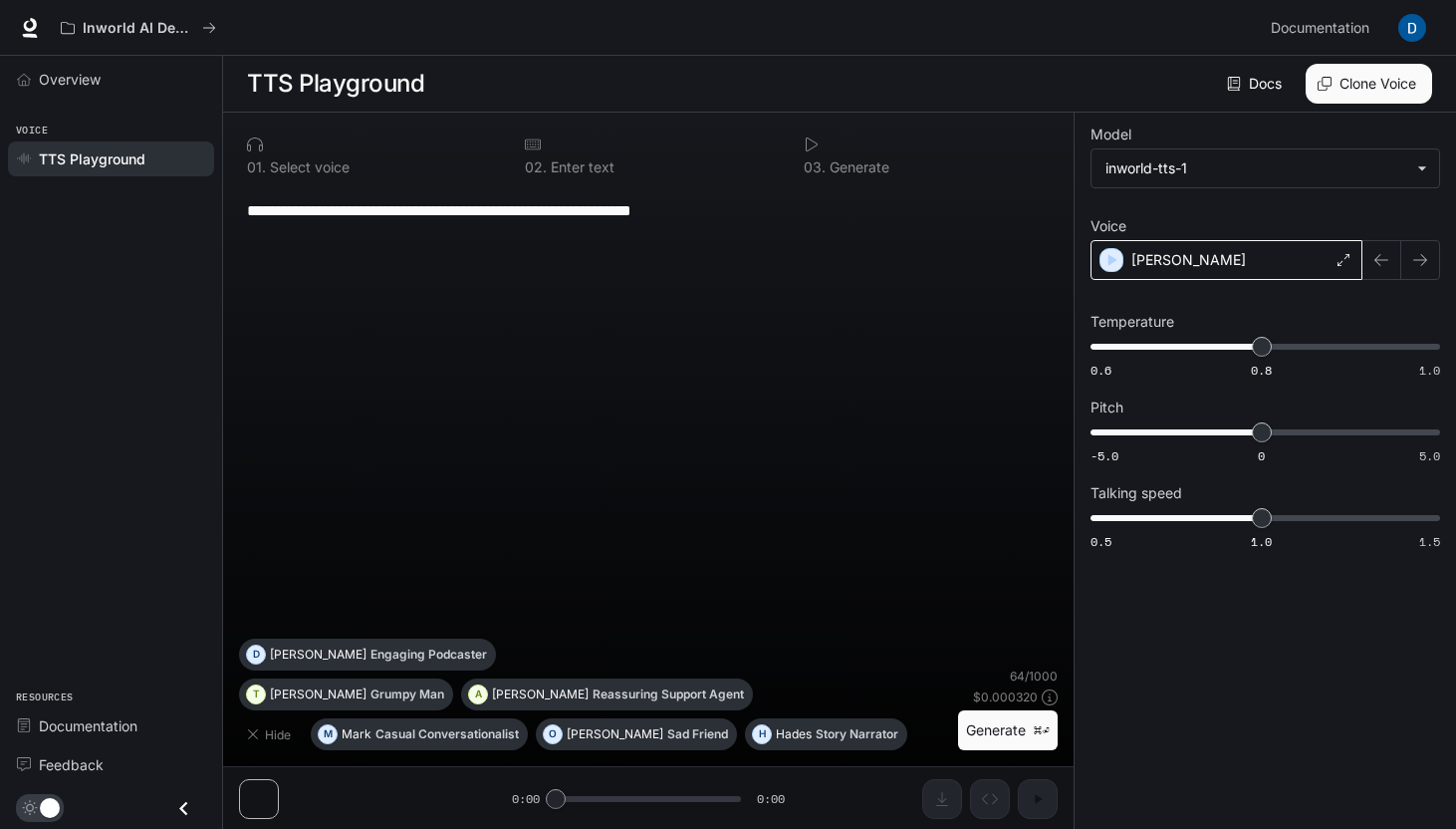 click on "[PERSON_NAME]" at bounding box center (1226, 260) 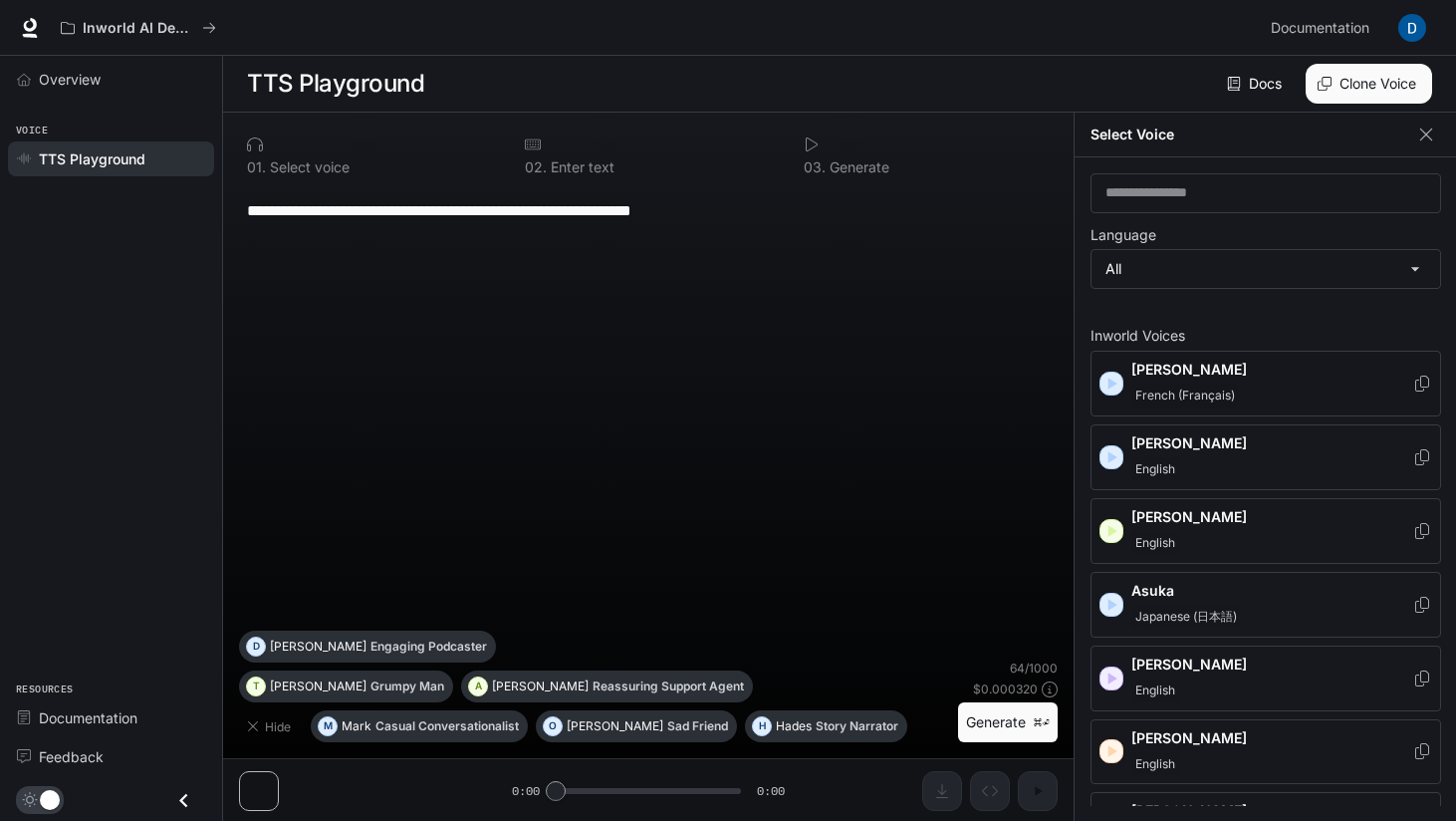 click 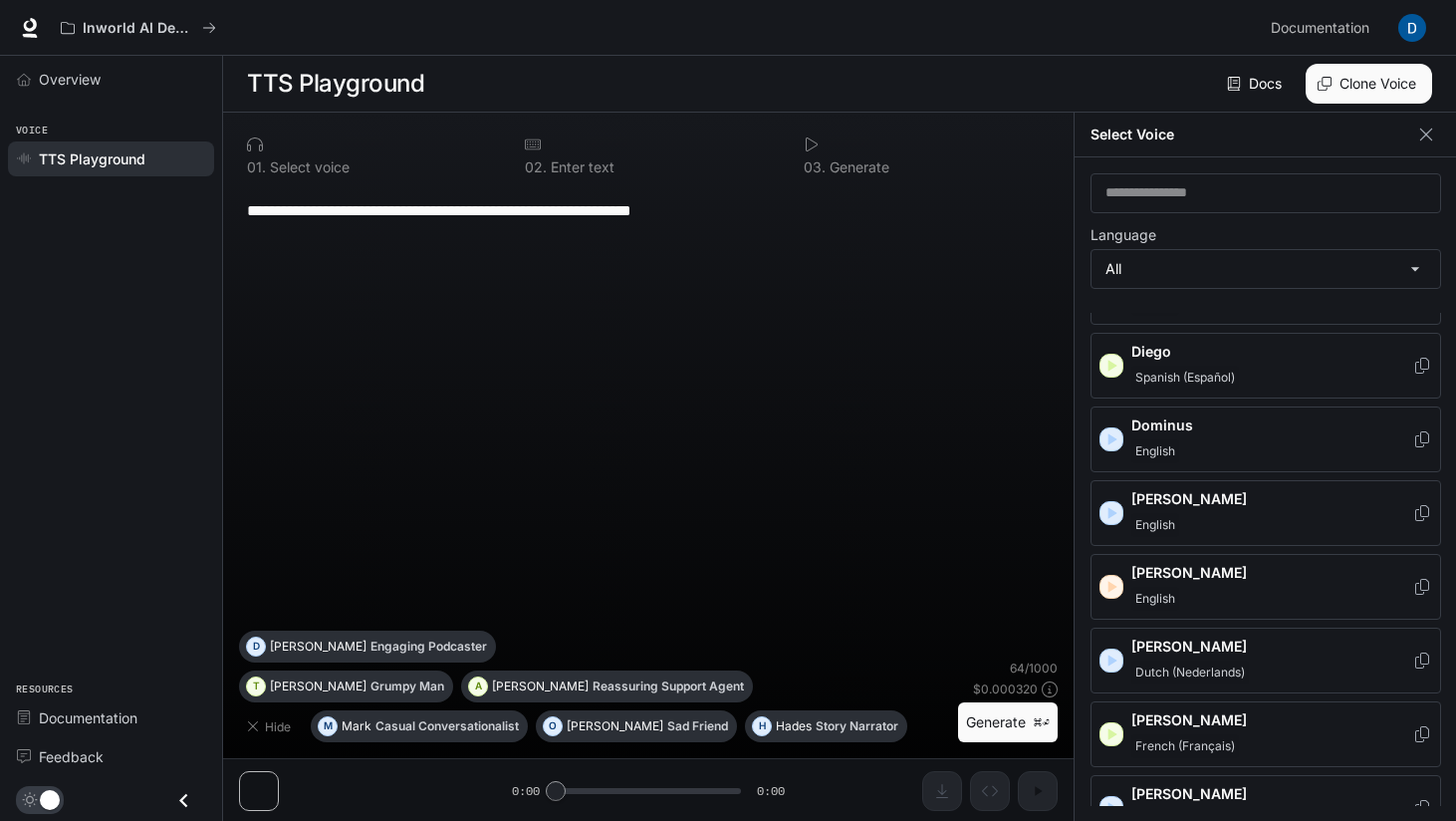 scroll, scrollTop: 553, scrollLeft: 0, axis: vertical 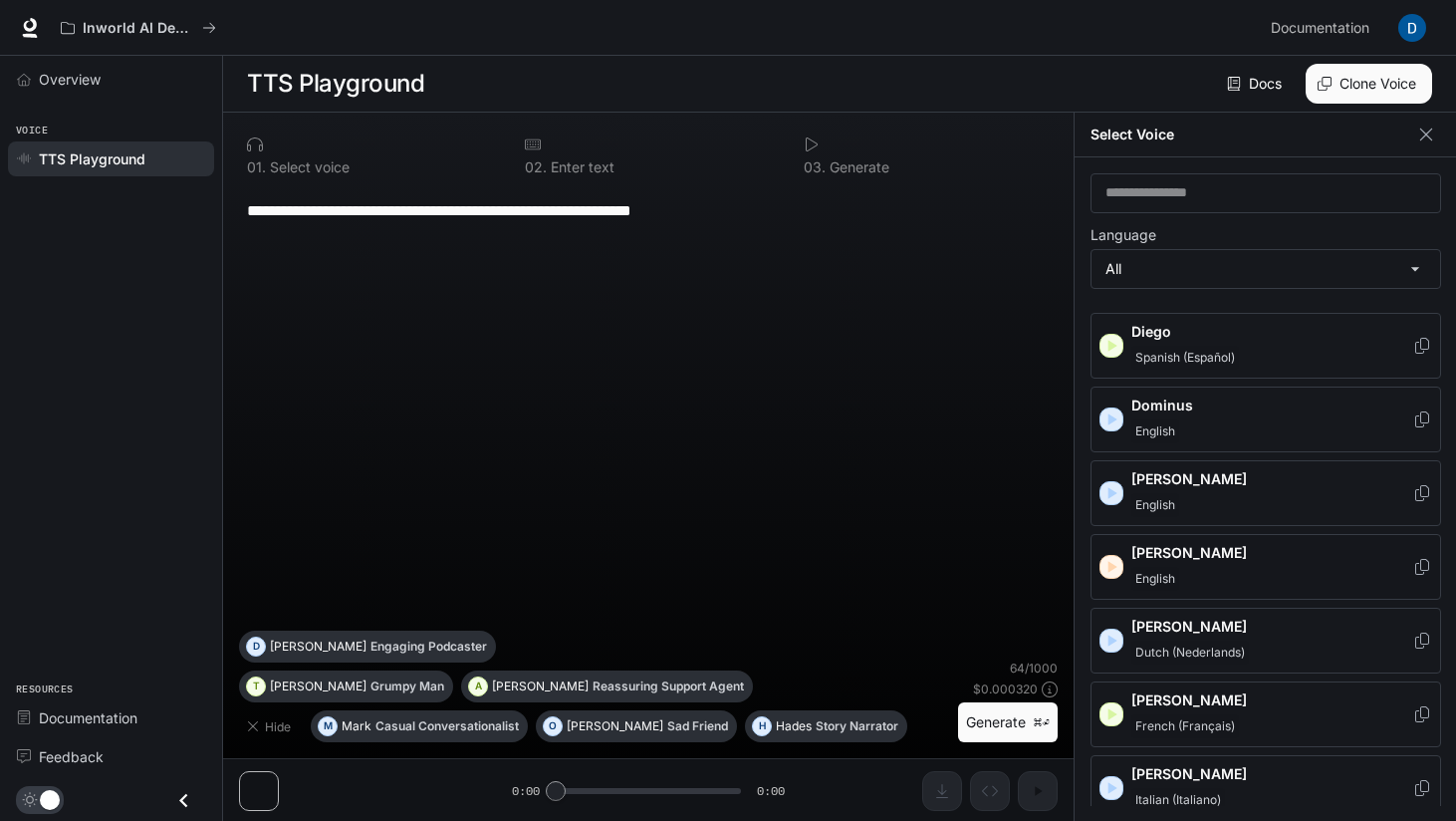 click 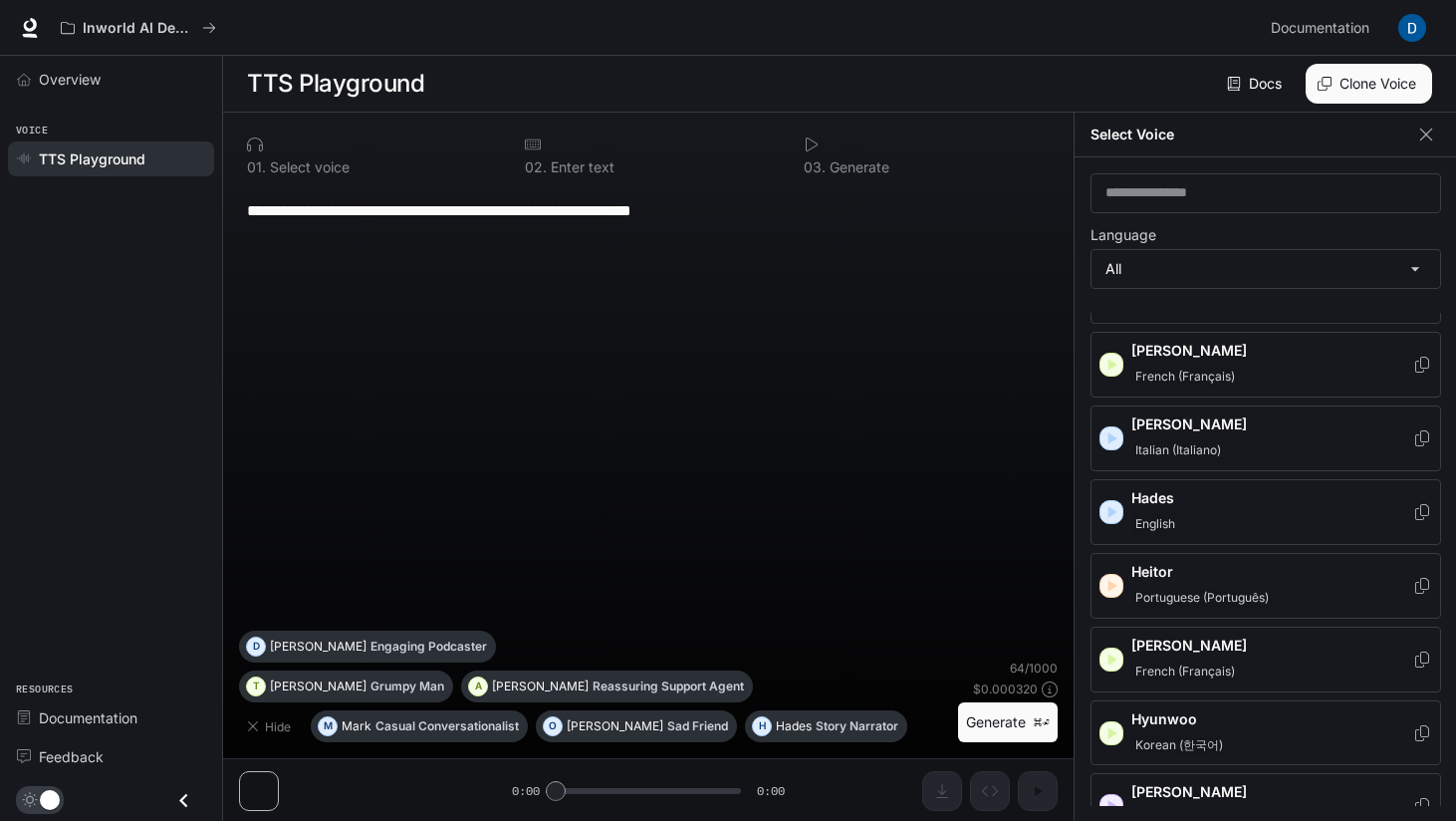 scroll, scrollTop: 922, scrollLeft: 0, axis: vertical 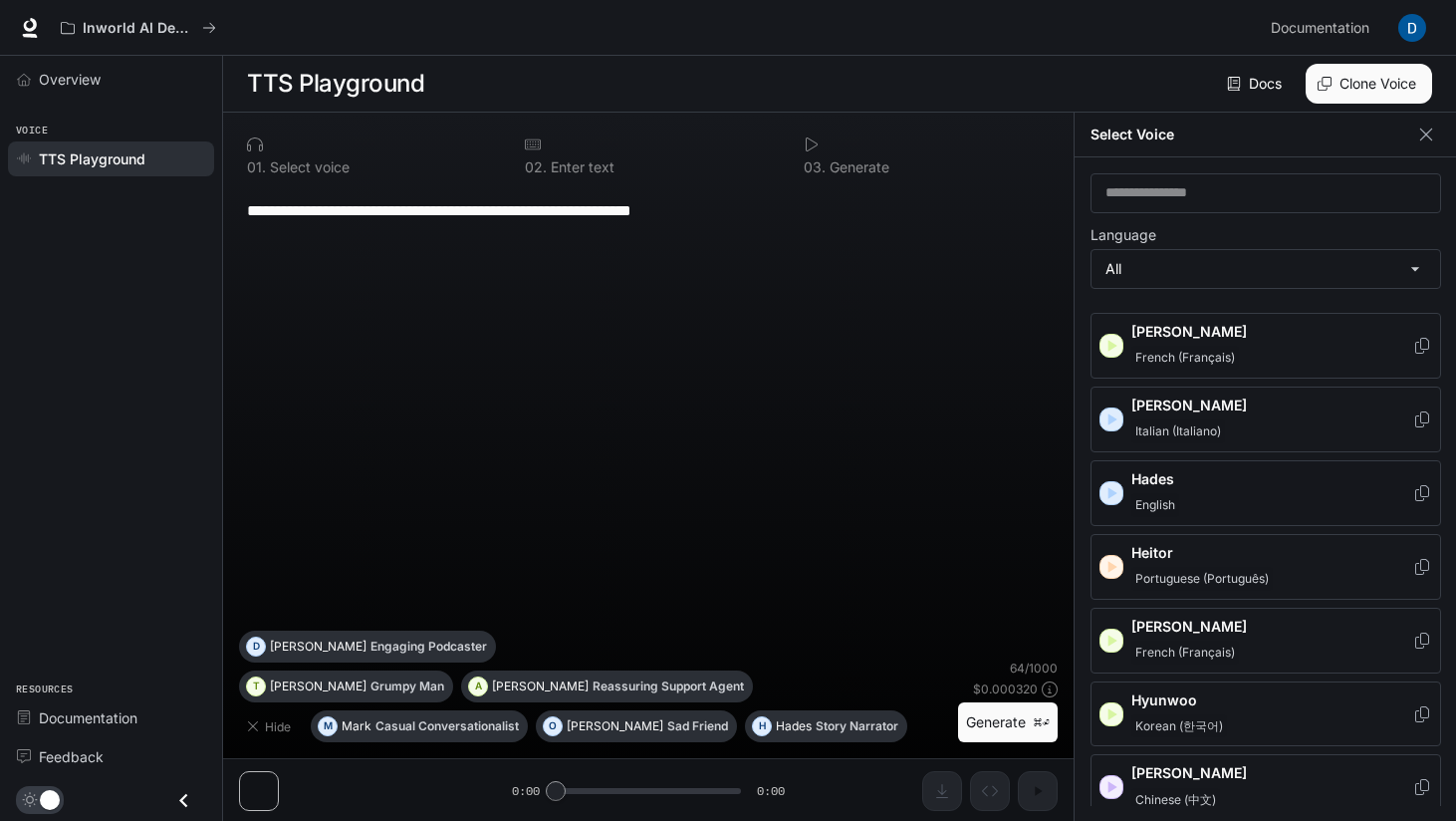 click 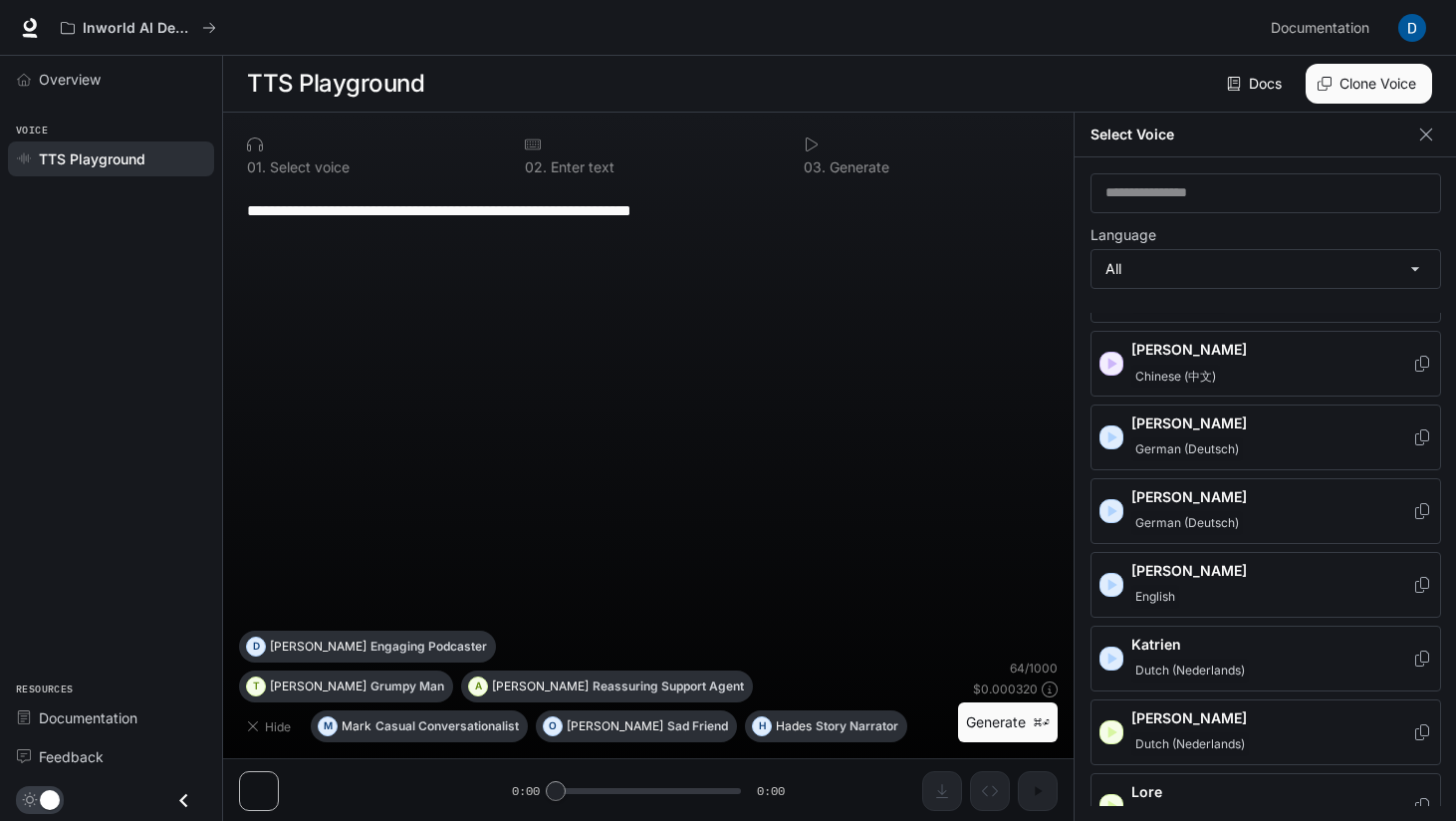scroll, scrollTop: 1361, scrollLeft: 0, axis: vertical 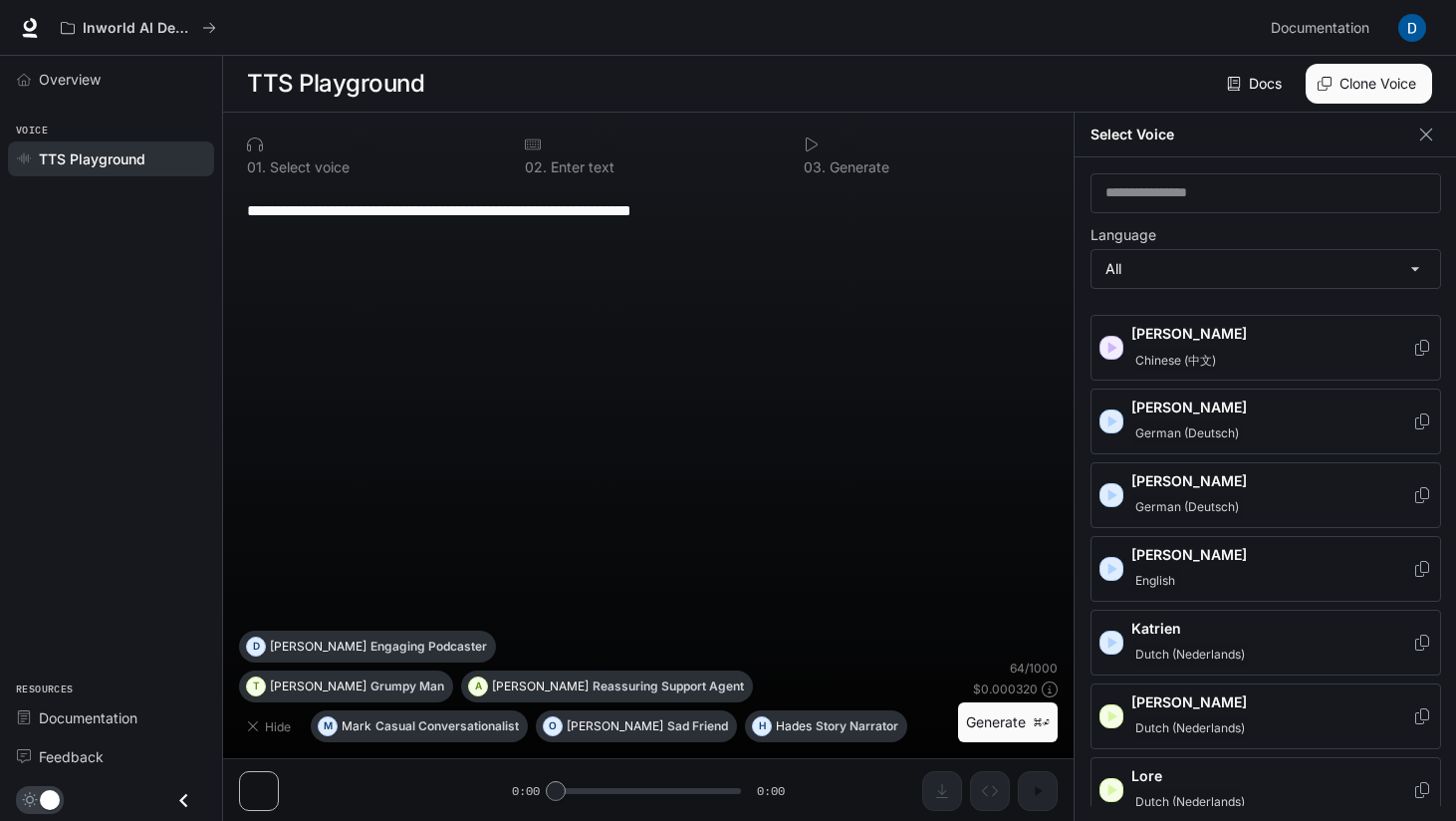 click 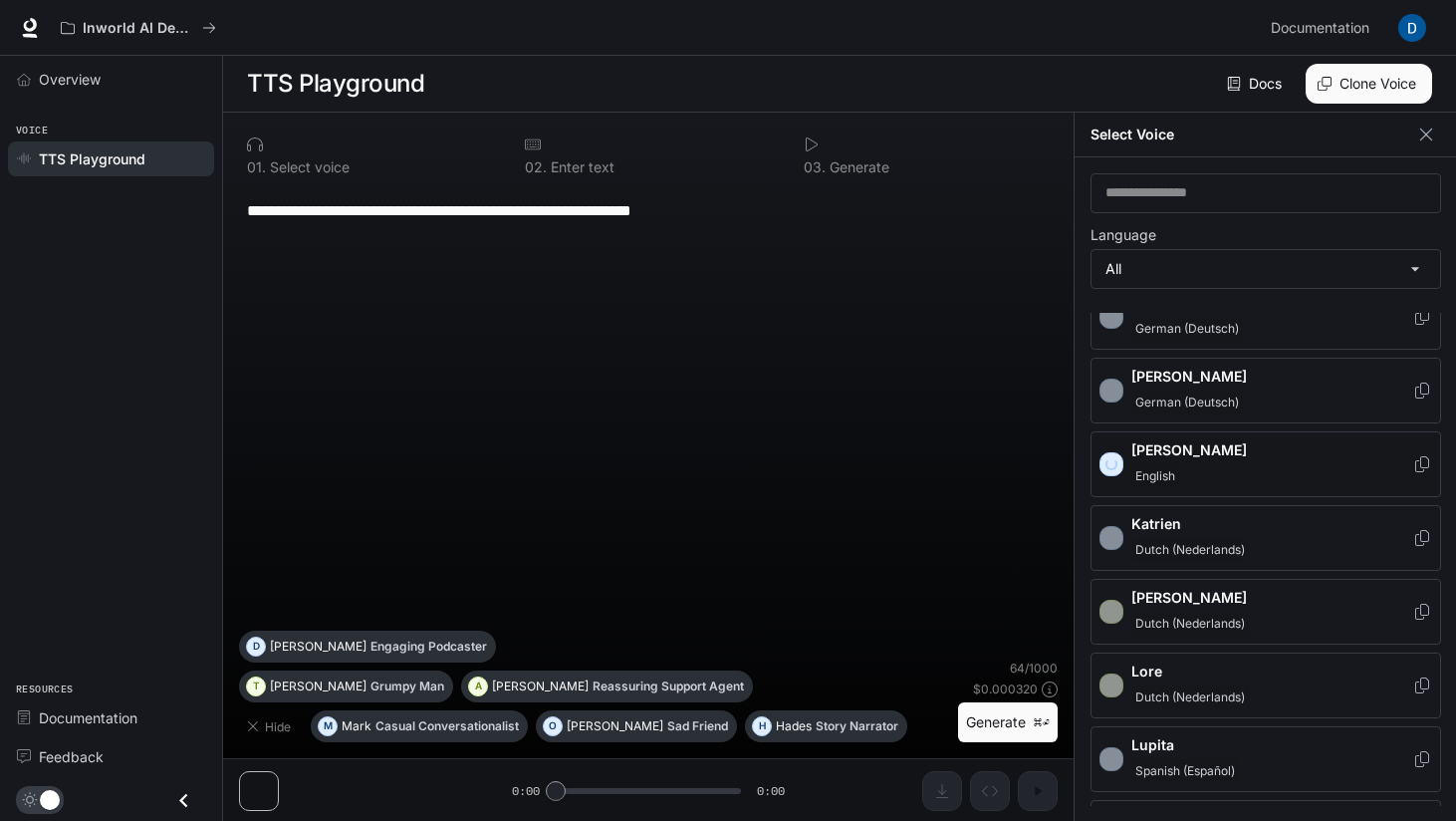 scroll, scrollTop: 1467, scrollLeft: 0, axis: vertical 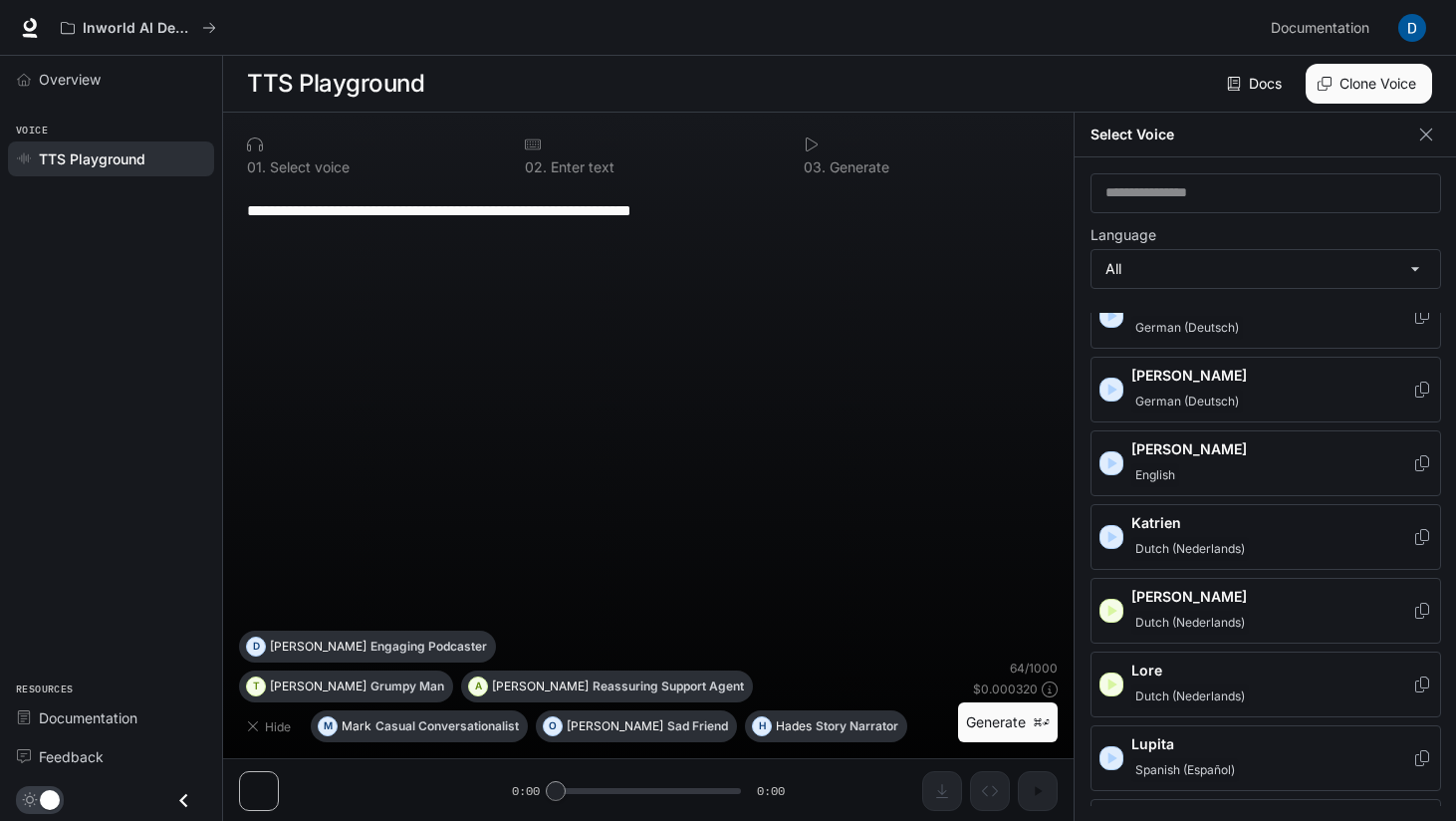 click 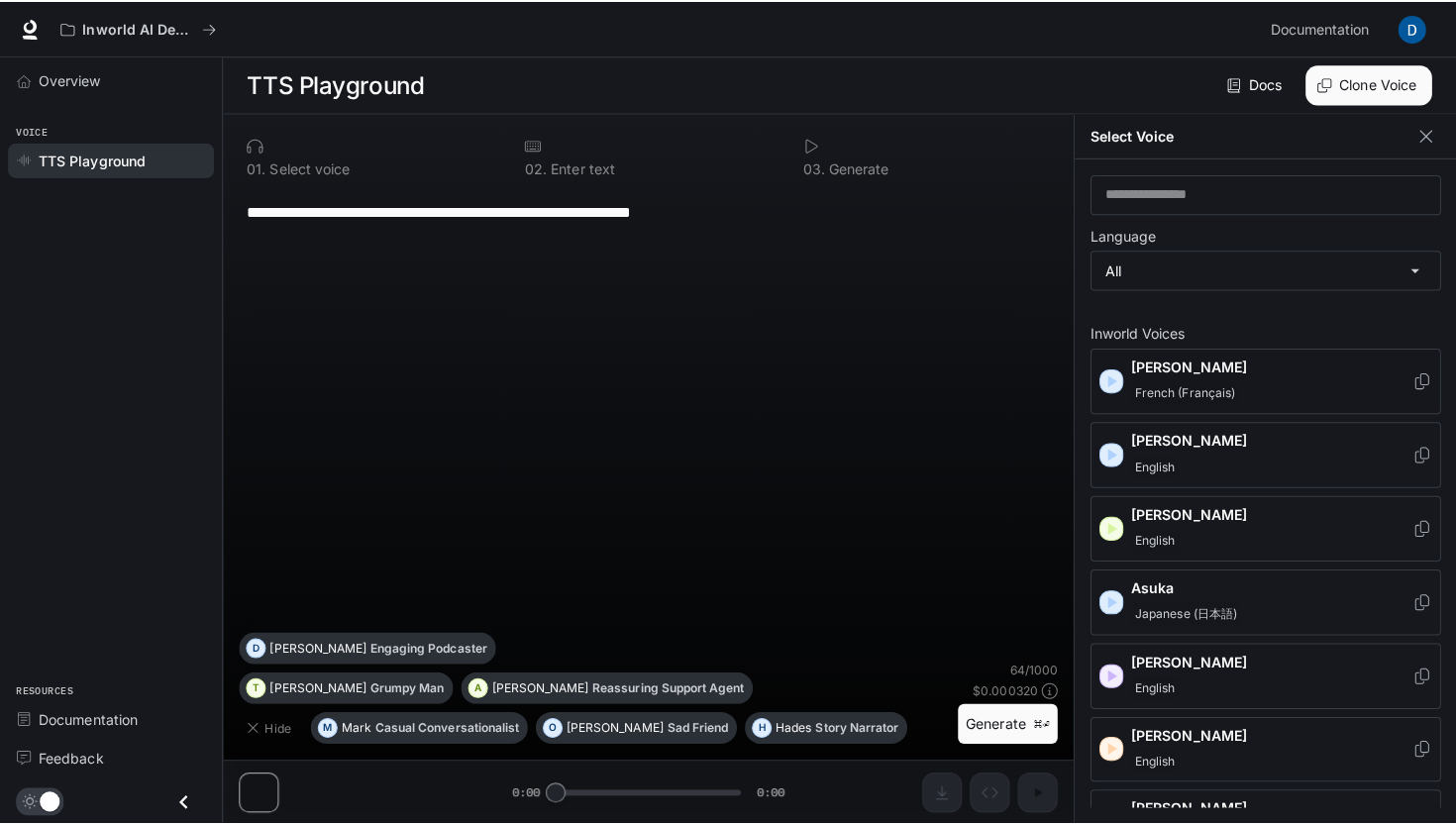 scroll, scrollTop: 0, scrollLeft: 0, axis: both 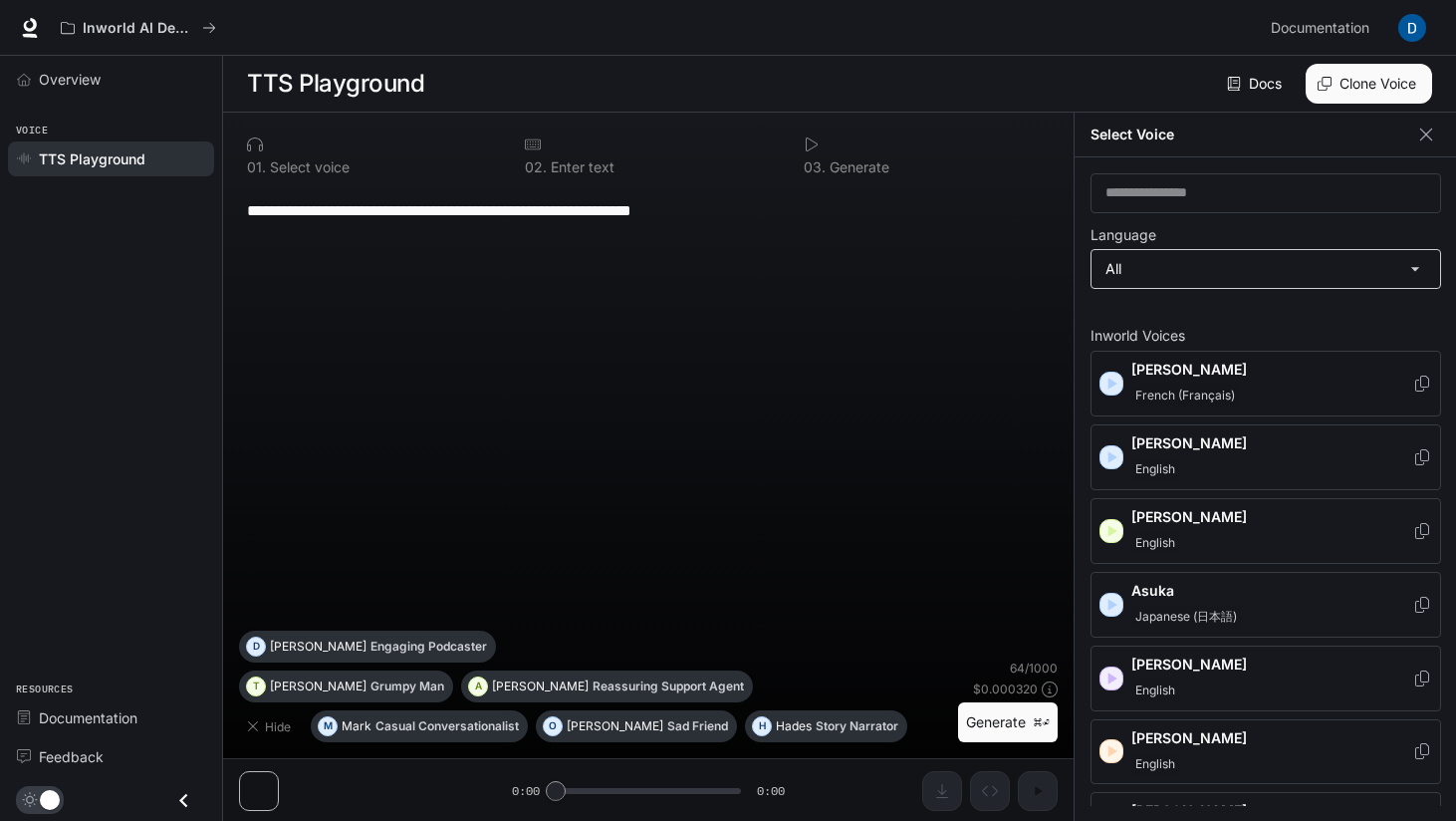 click on "**********" at bounding box center [728, 410] 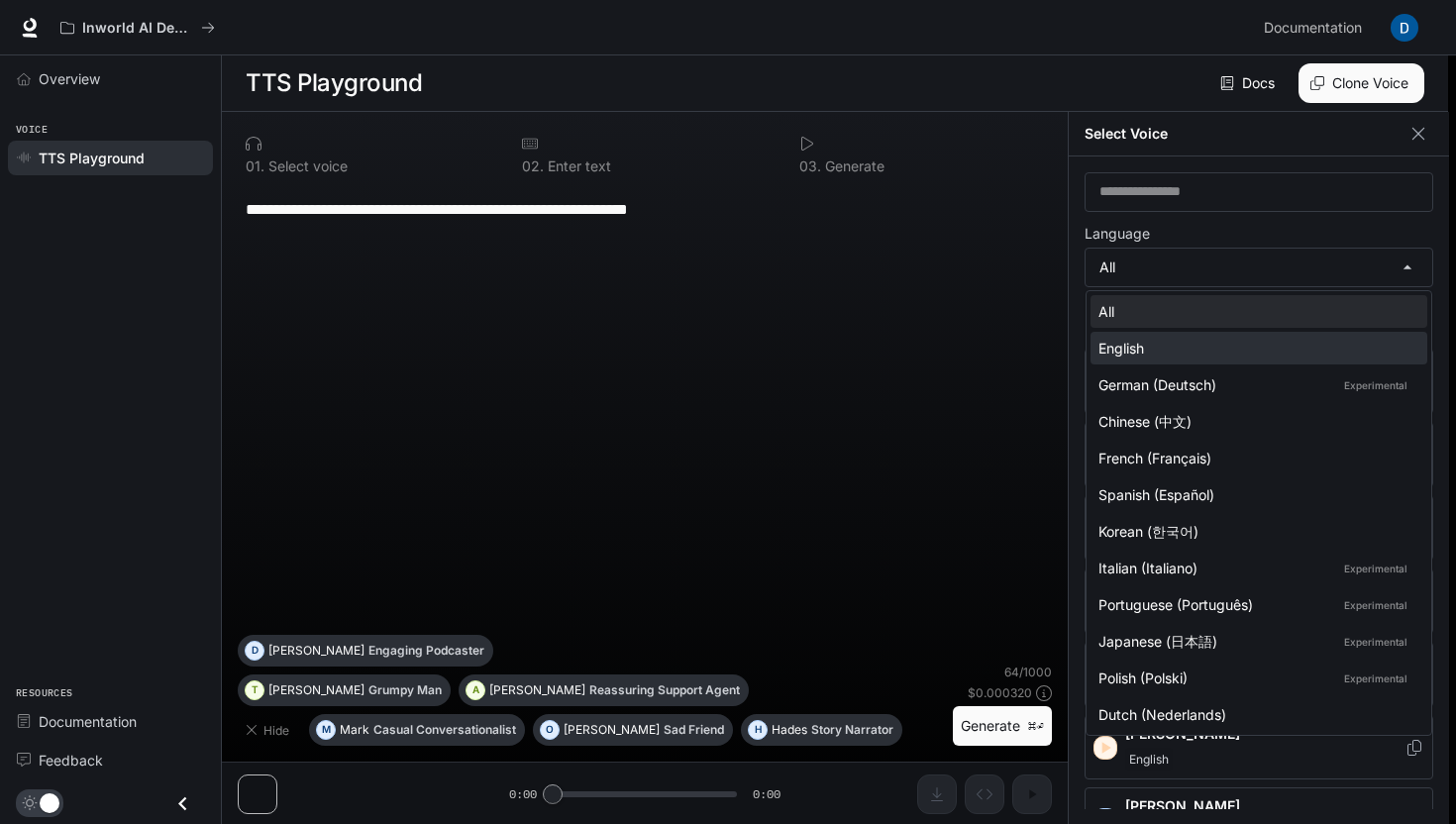 click on "English" at bounding box center [1255, 348] 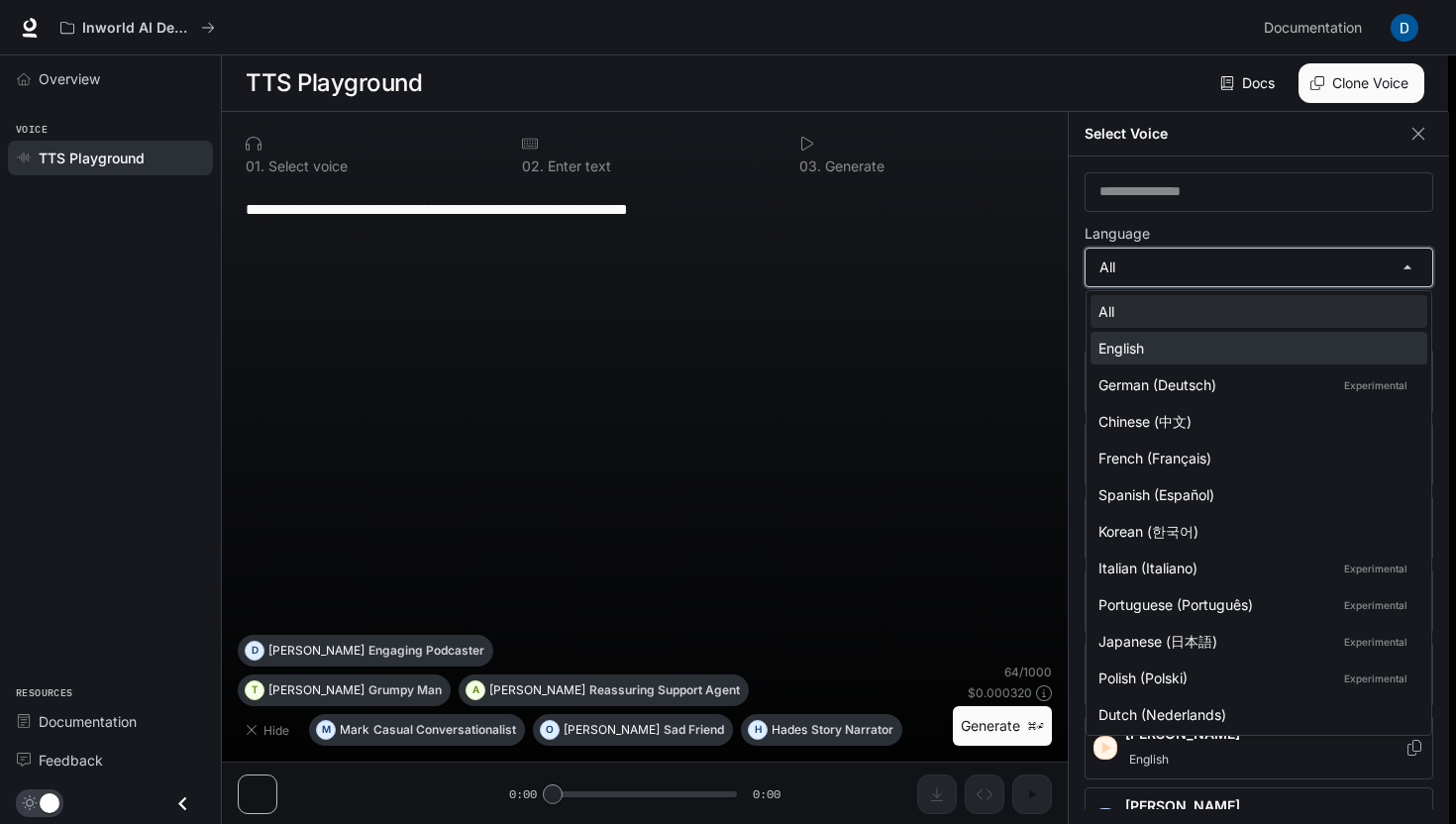 type on "*****" 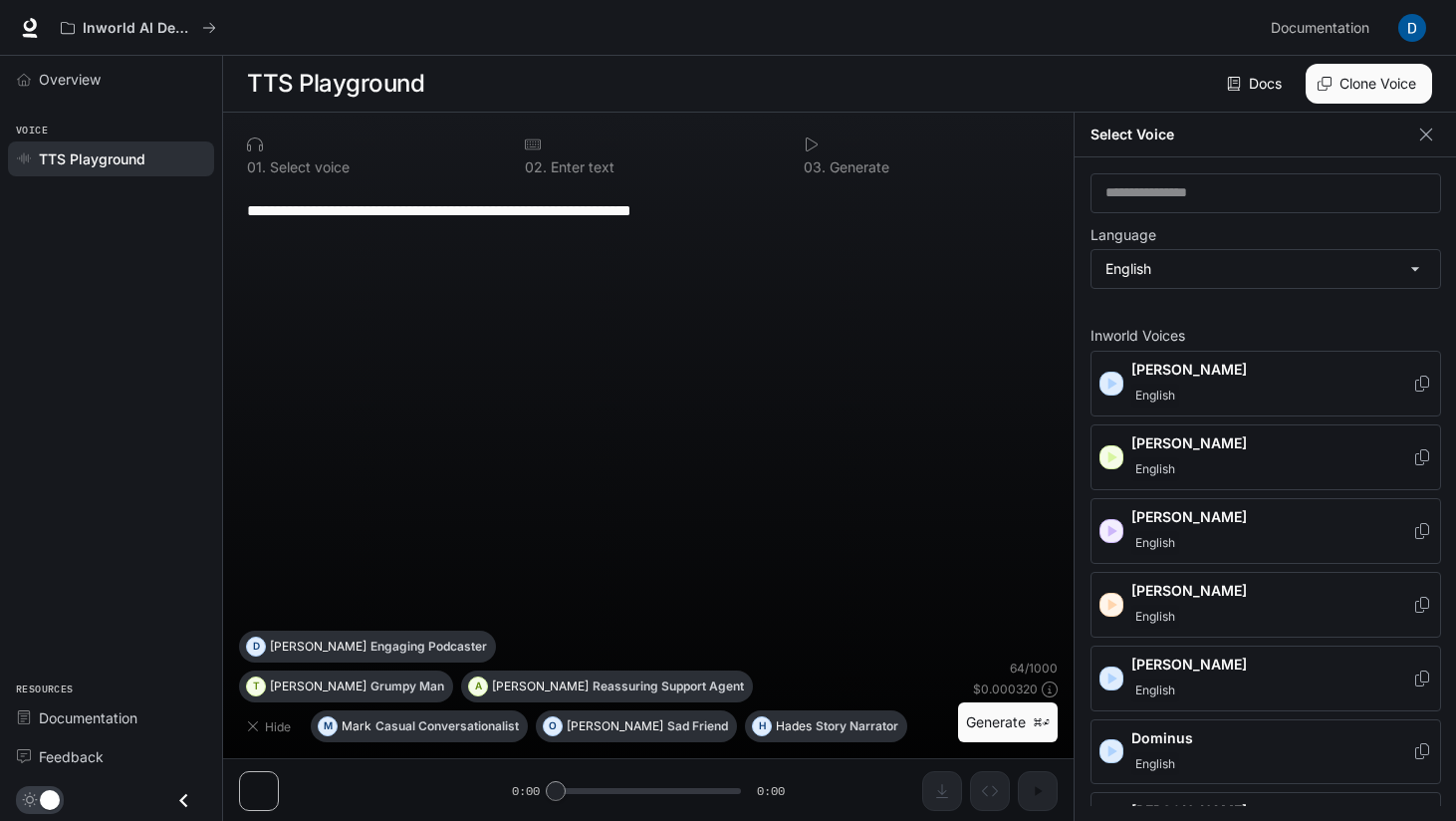 click at bounding box center [1111, 457] 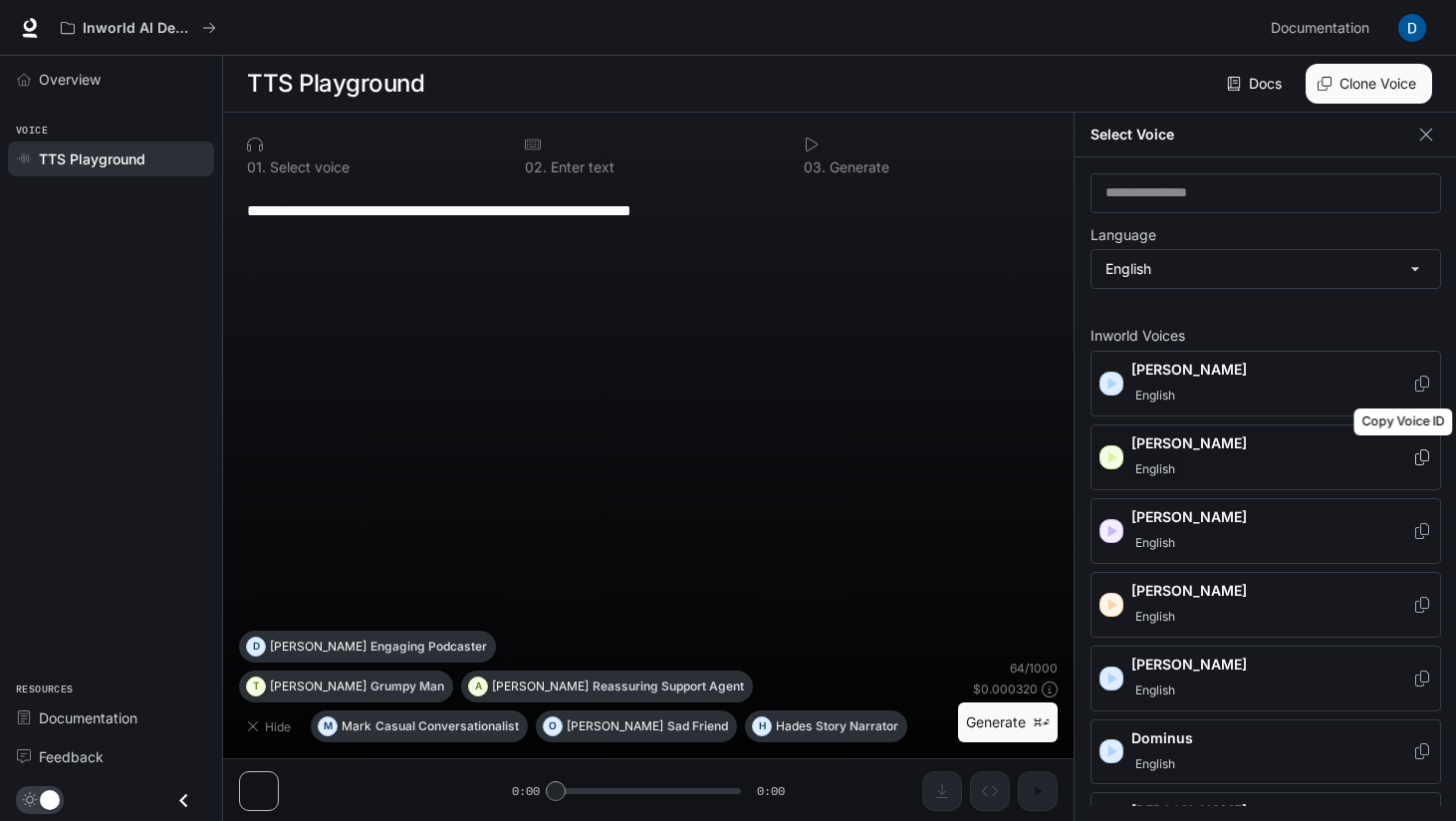 click 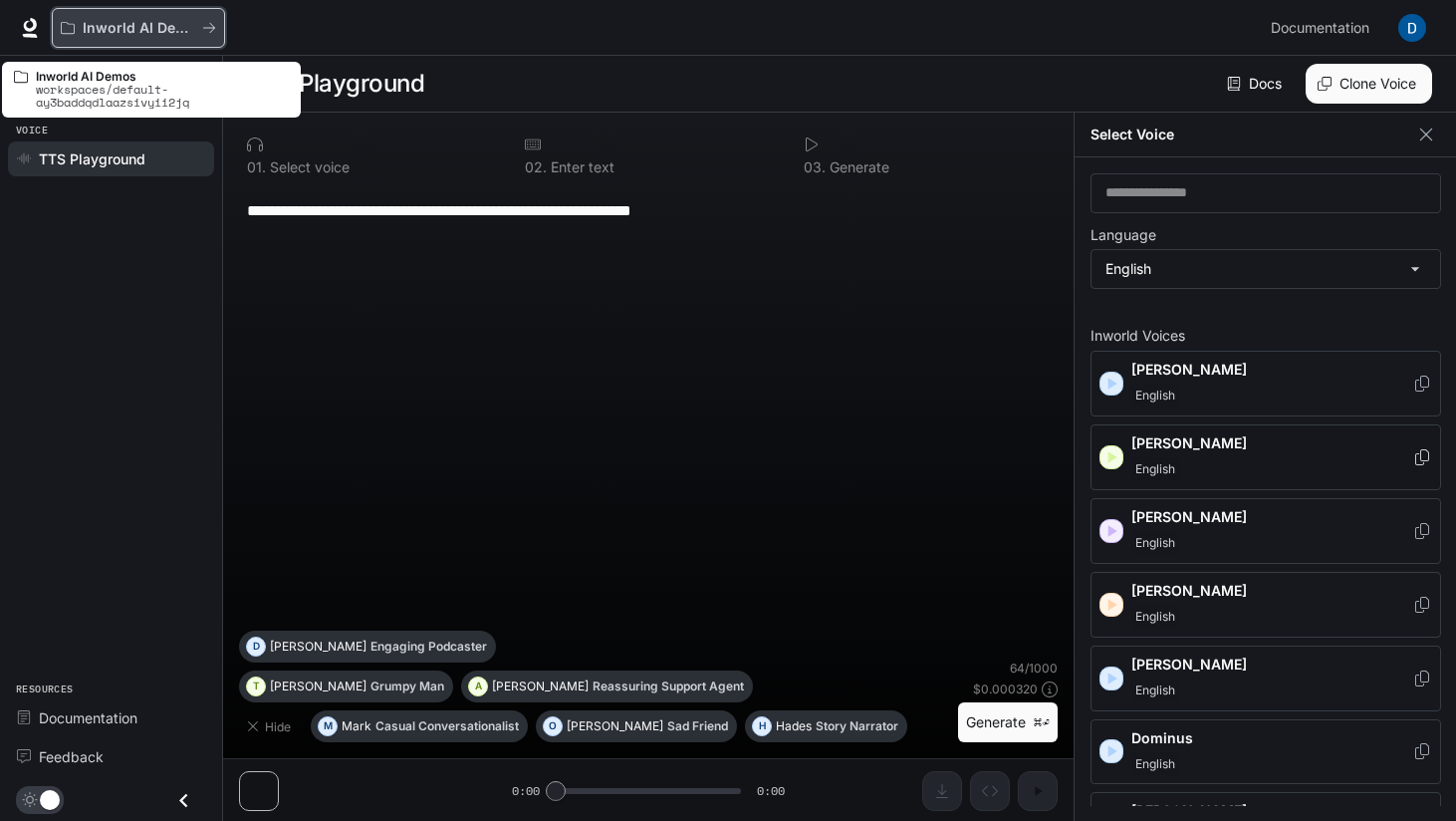 click on "Inworld AI Demos" at bounding box center (131, 28) 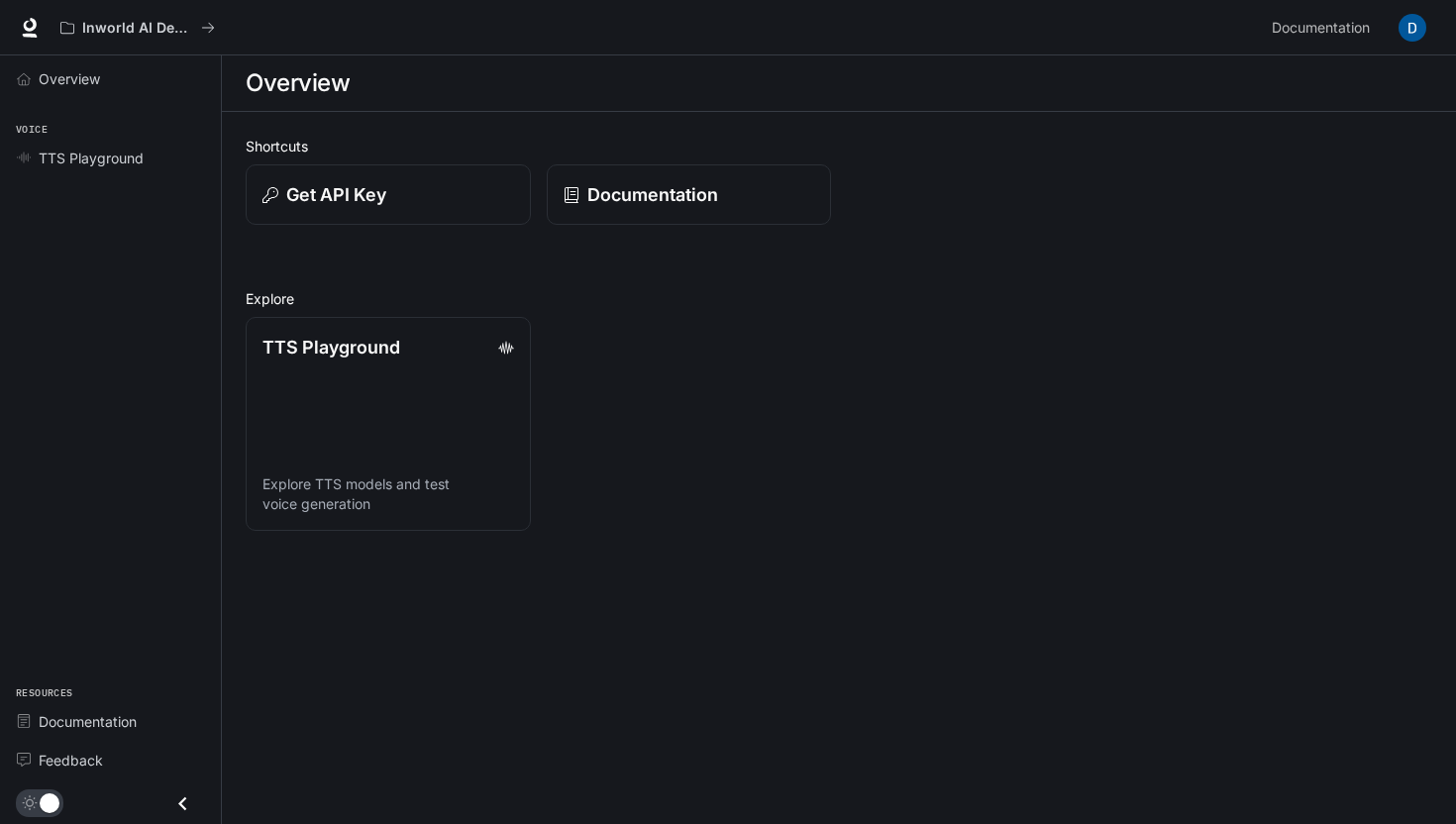 click at bounding box center (1412, 28) 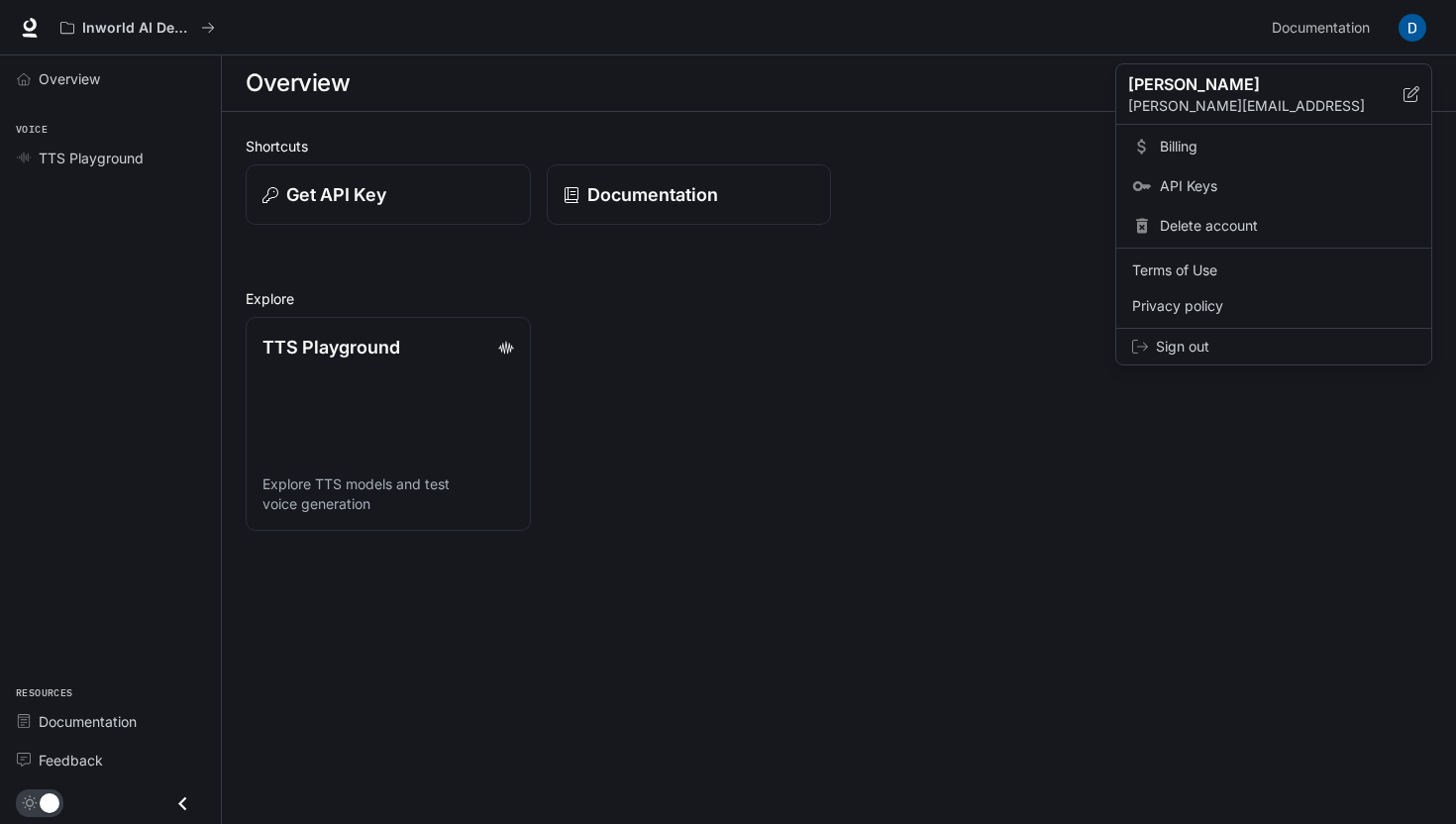 click on "Billing" at bounding box center [1288, 147] 